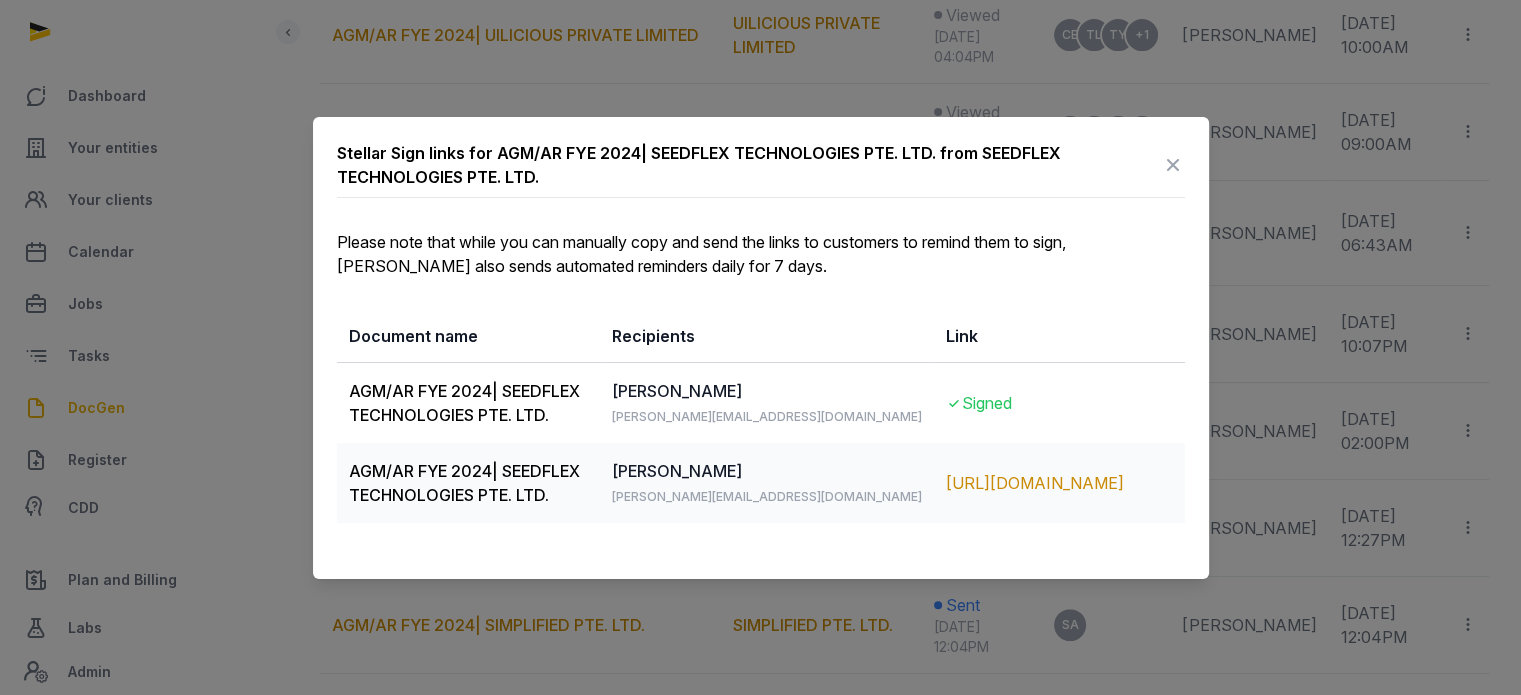 scroll, scrollTop: 0, scrollLeft: 0, axis: both 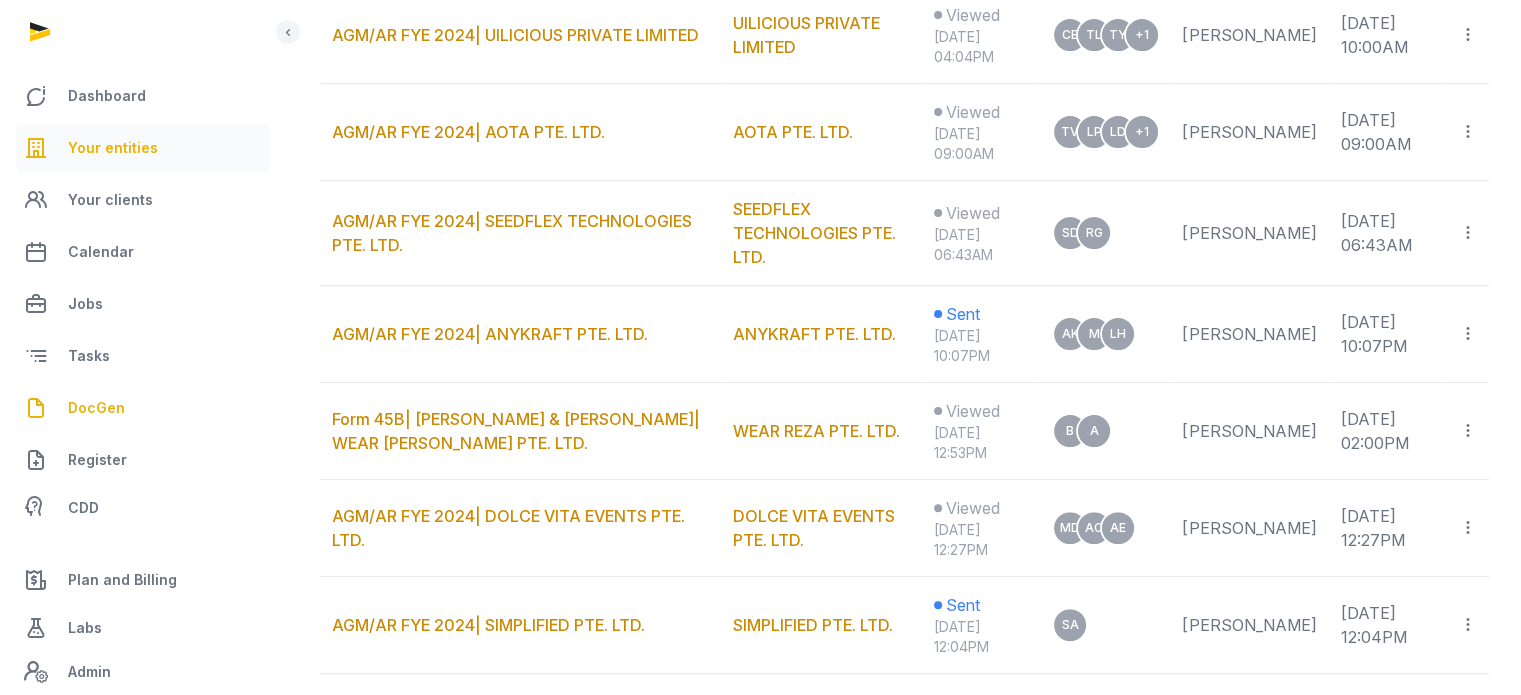 click on "Your entities" at bounding box center [113, 148] 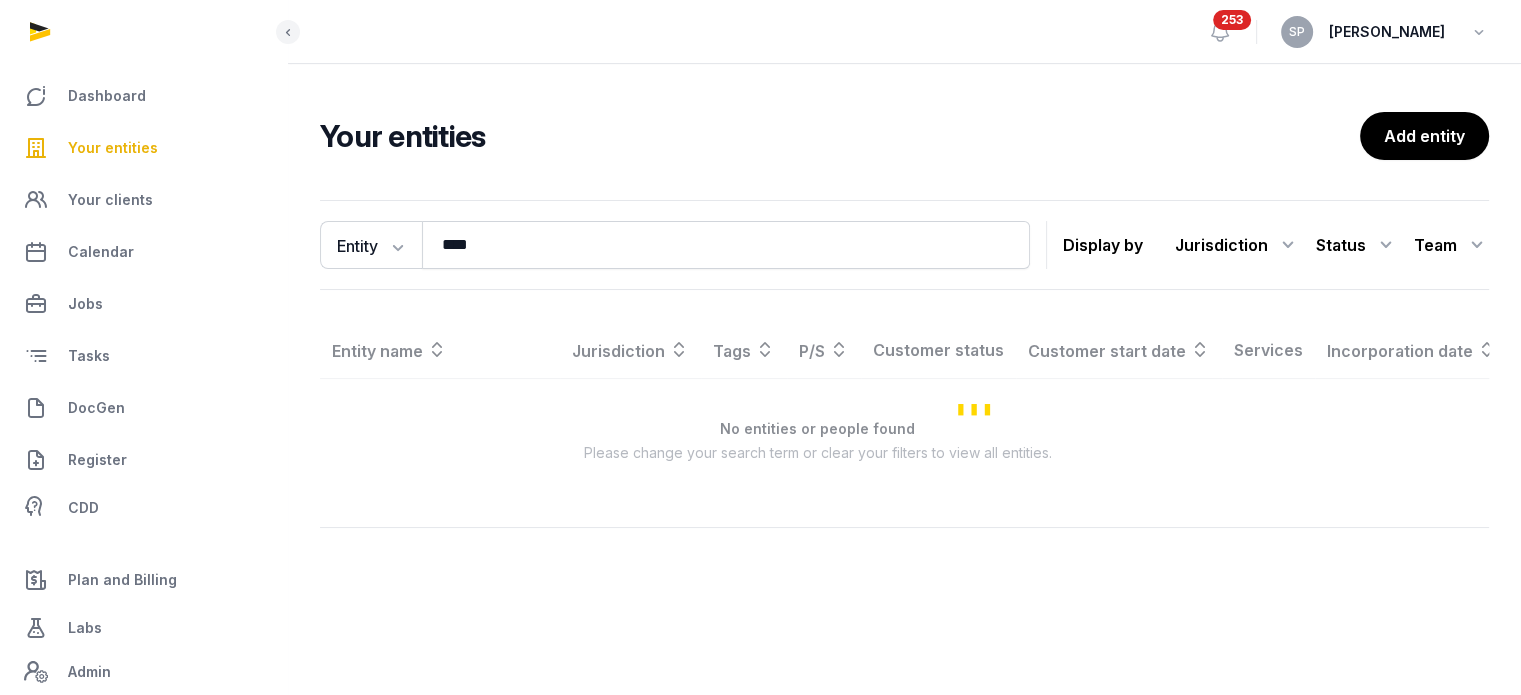 scroll, scrollTop: 0, scrollLeft: 0, axis: both 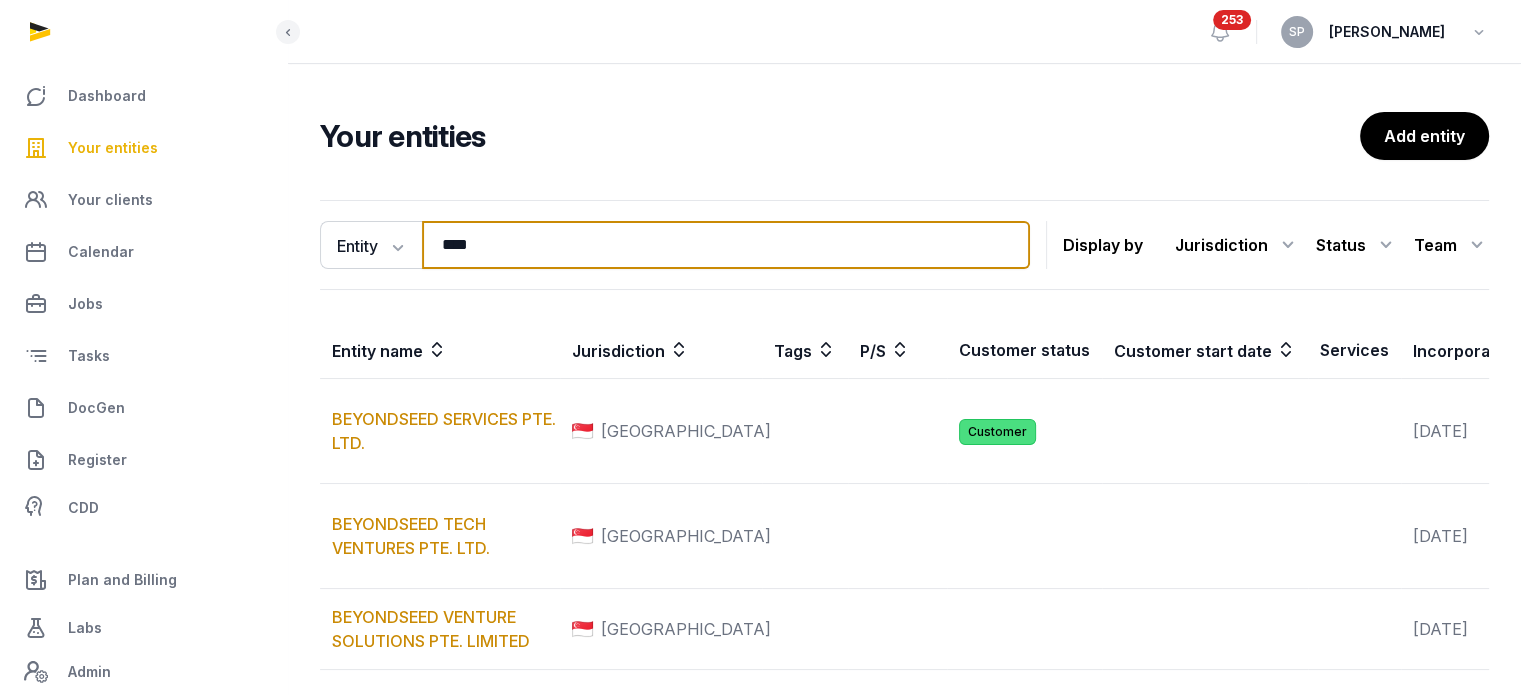 click on "****" at bounding box center [726, 245] 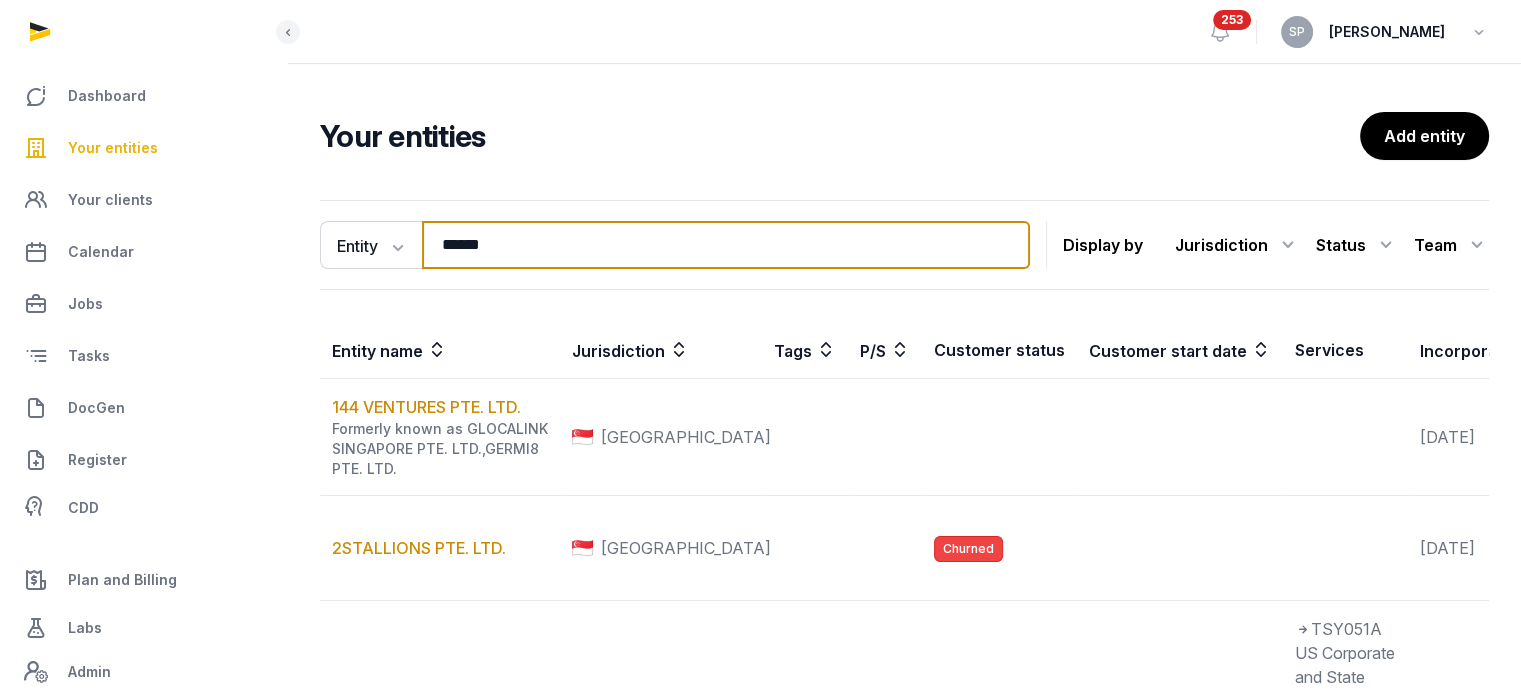 type on "******" 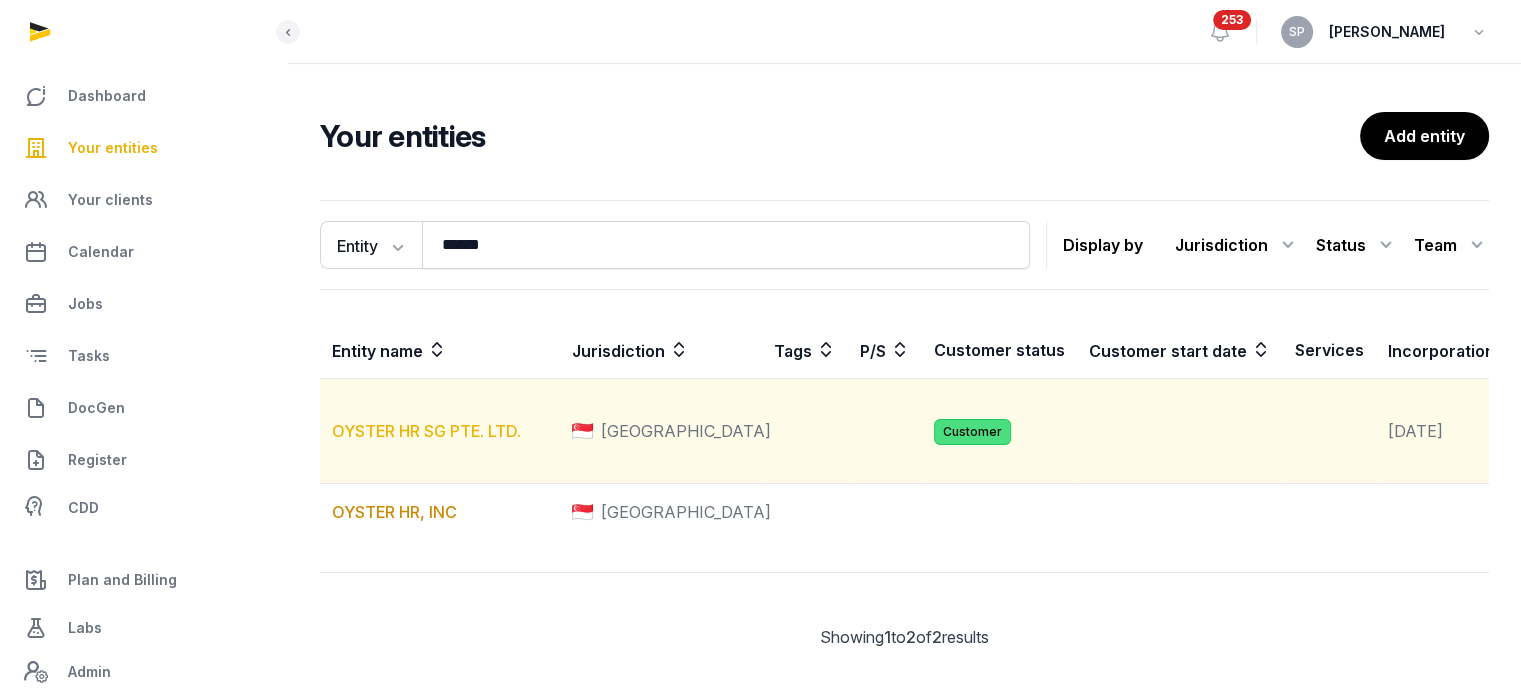 click on "OYSTER HR SG PTE. LTD." at bounding box center (426, 431) 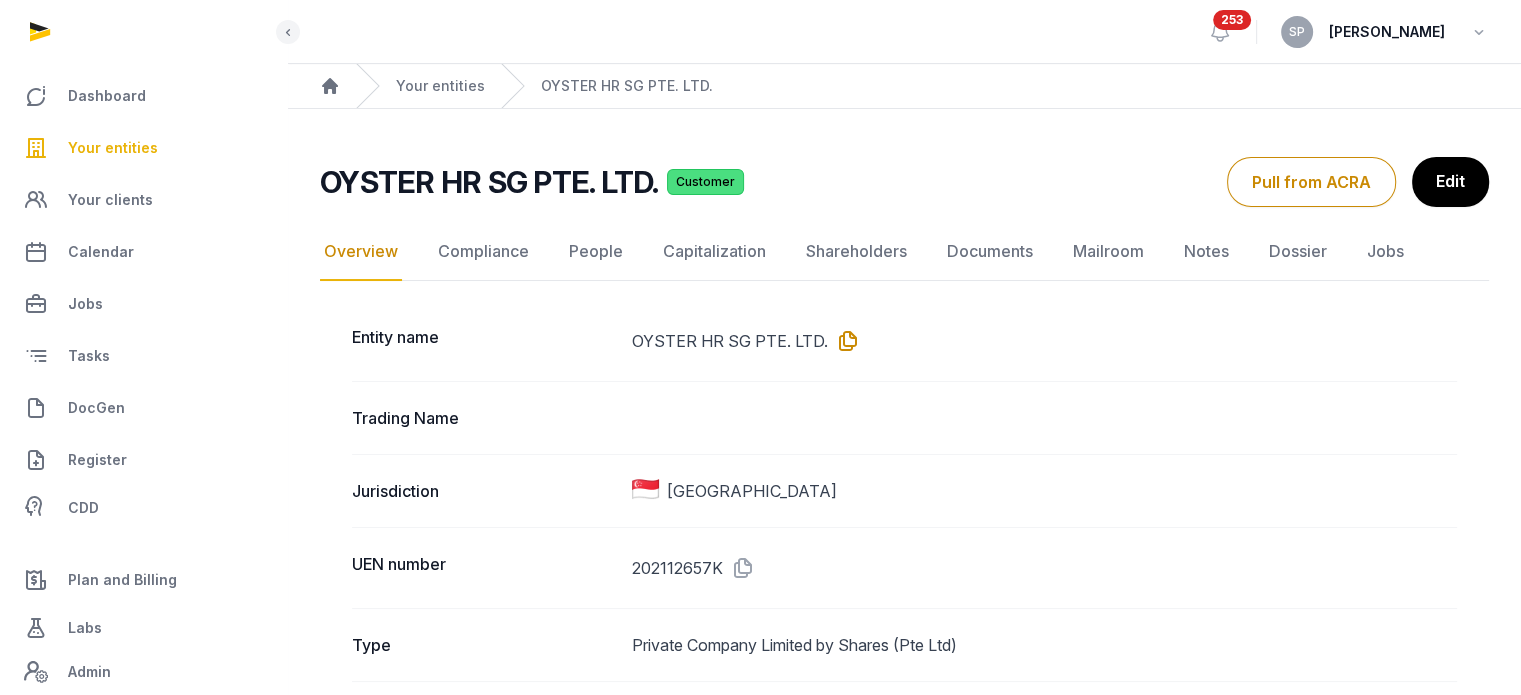 click at bounding box center [844, 341] 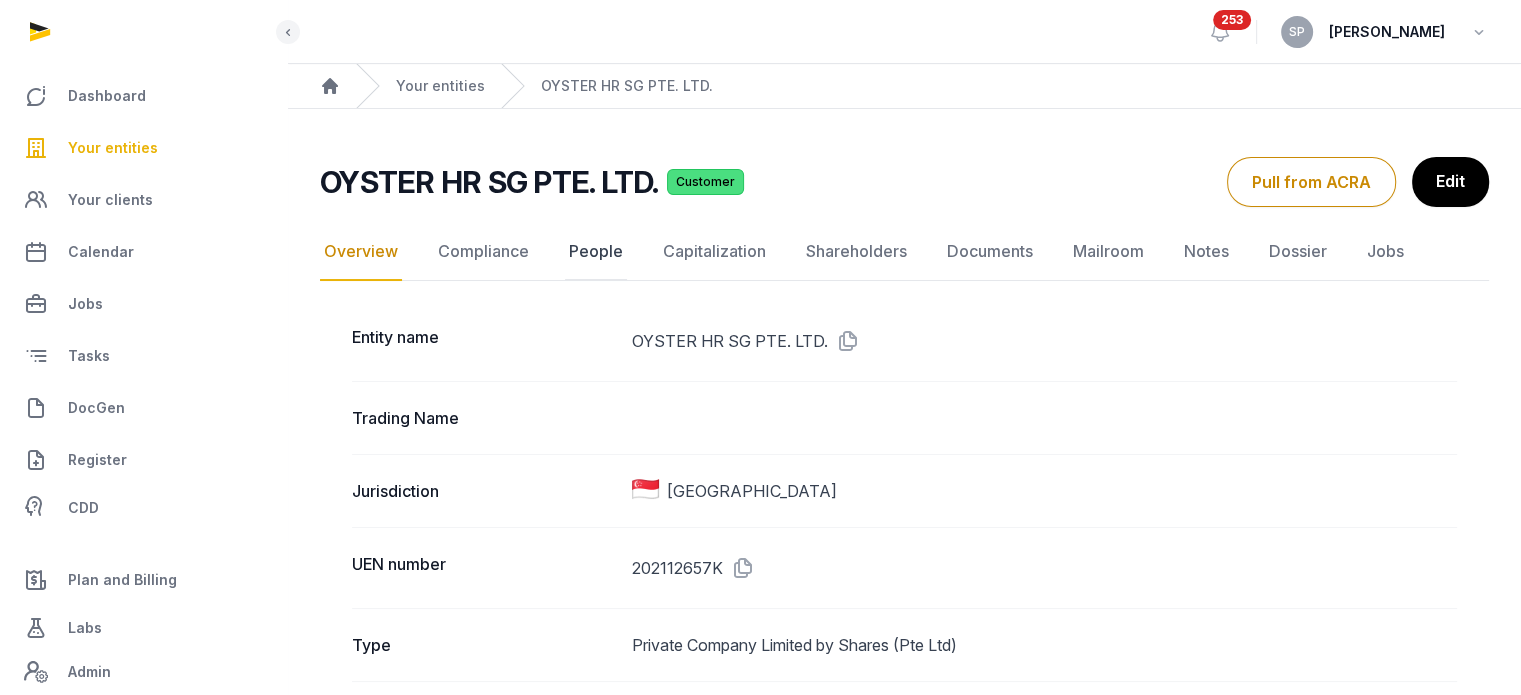 click on "People" 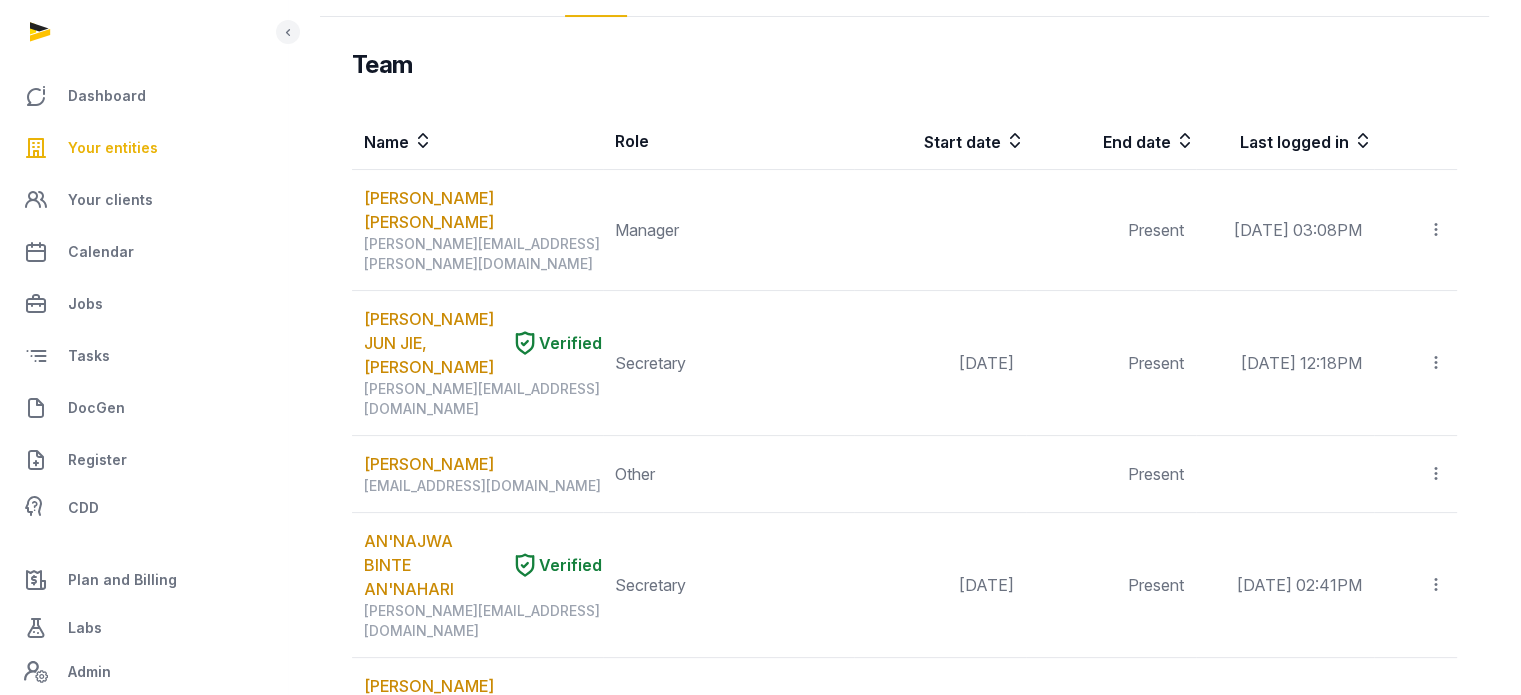 scroll, scrollTop: 267, scrollLeft: 0, axis: vertical 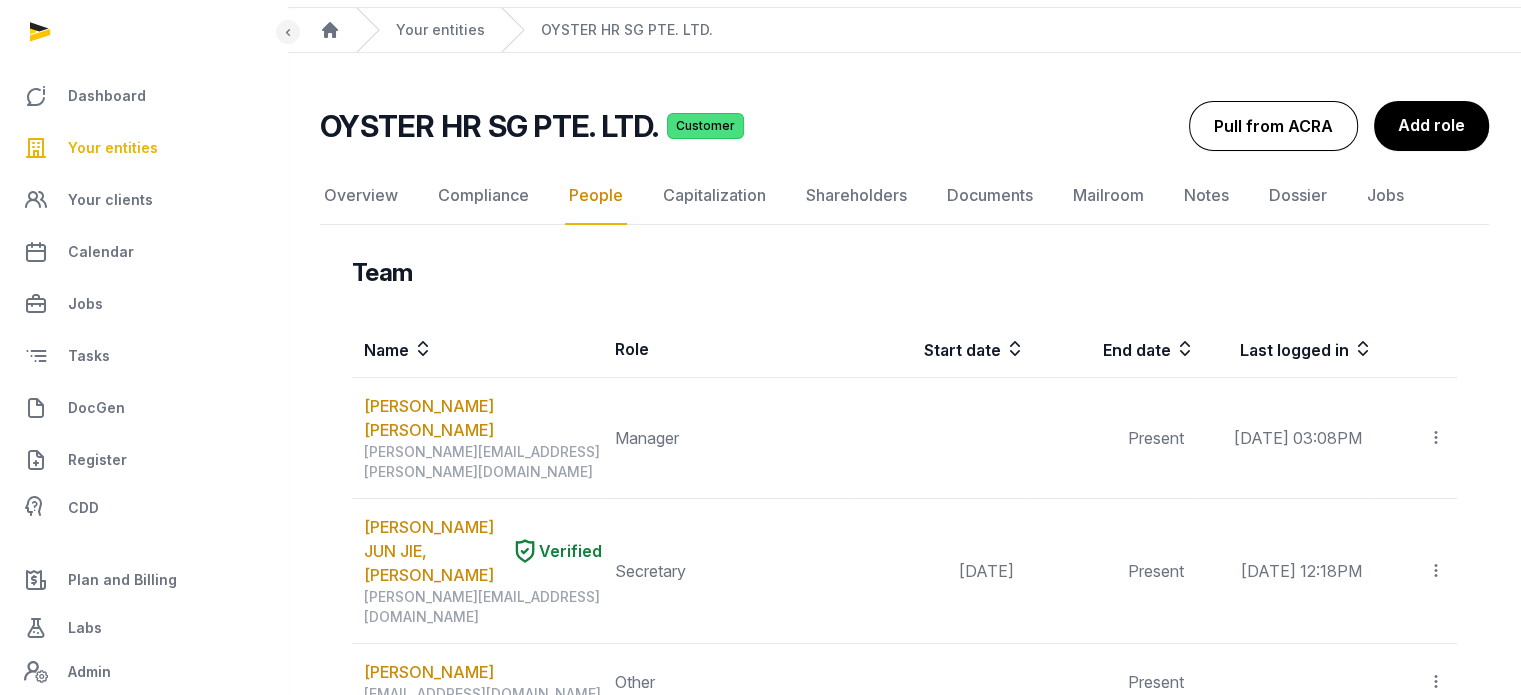click on "Pull from ACRA" at bounding box center [1273, 126] 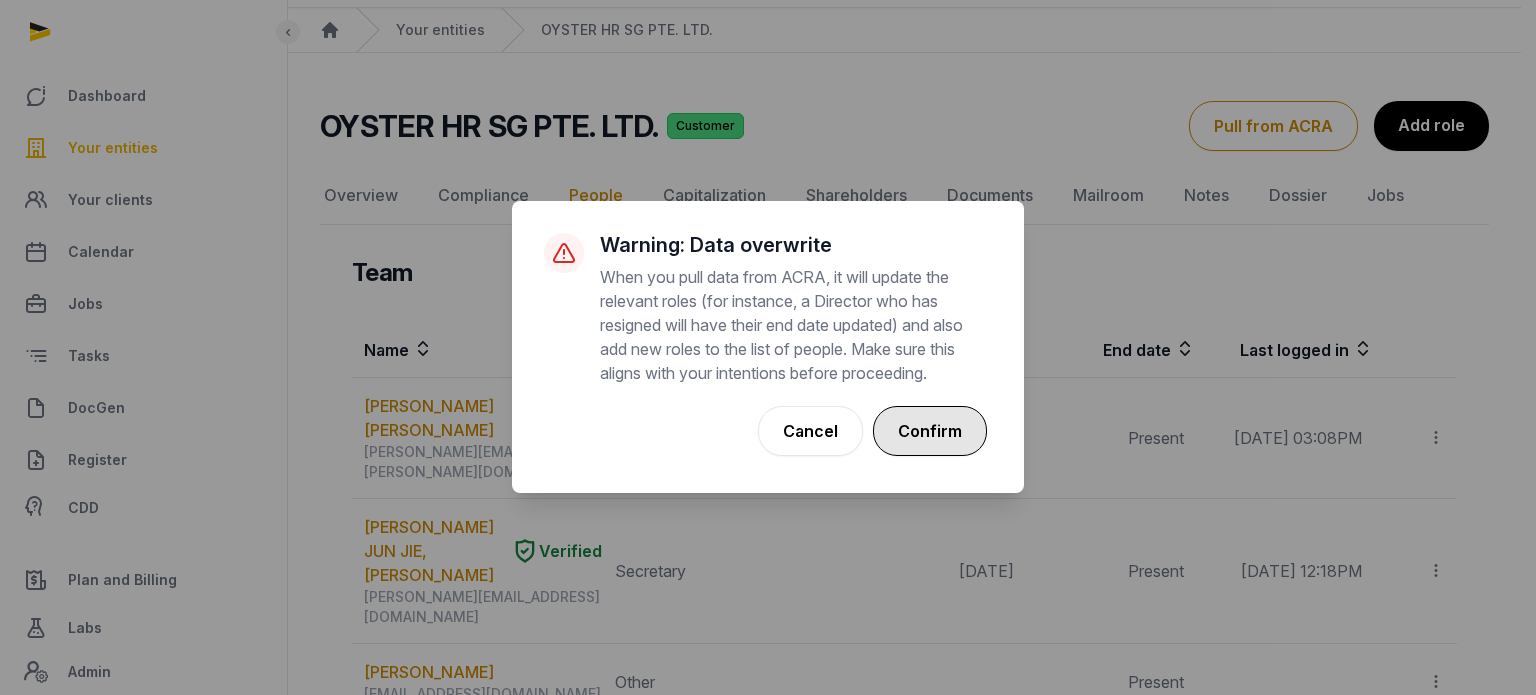 click on "Confirm" at bounding box center [930, 431] 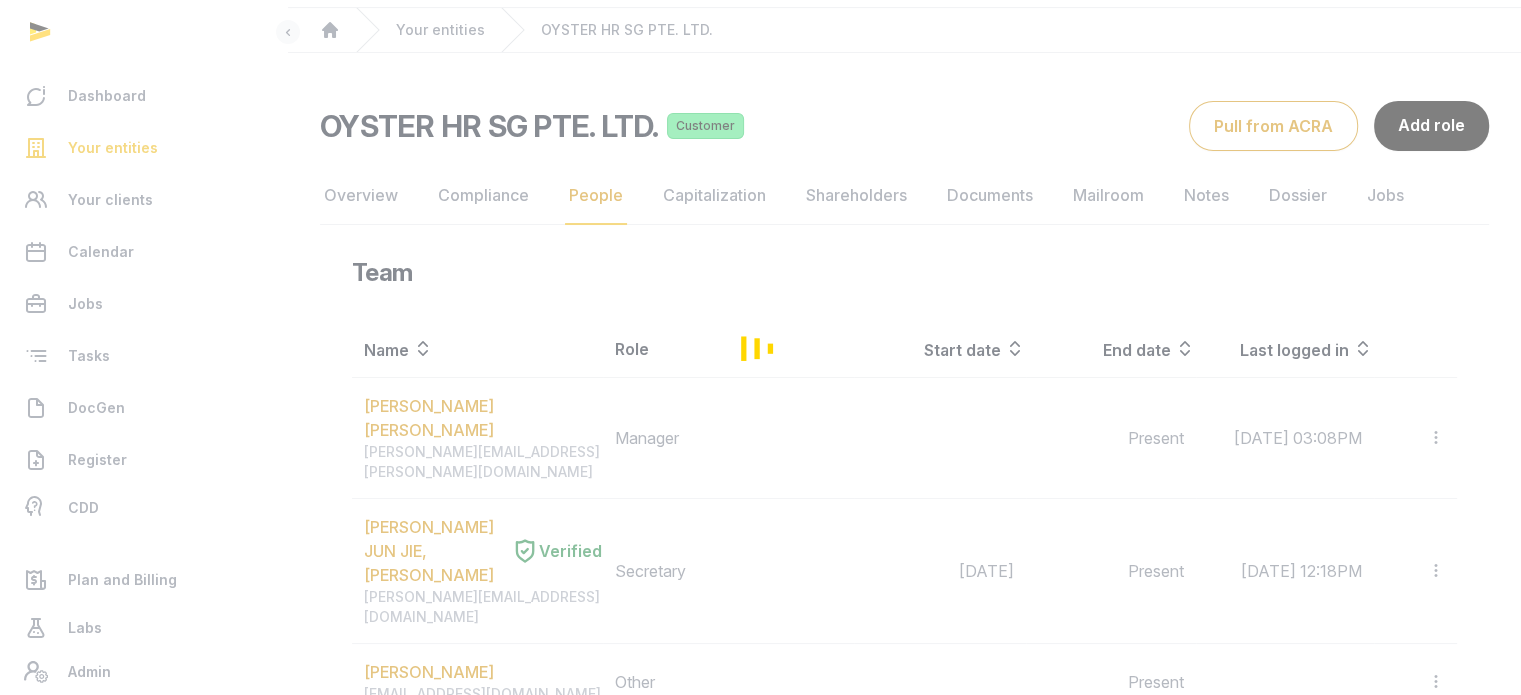 scroll, scrollTop: 0, scrollLeft: 0, axis: both 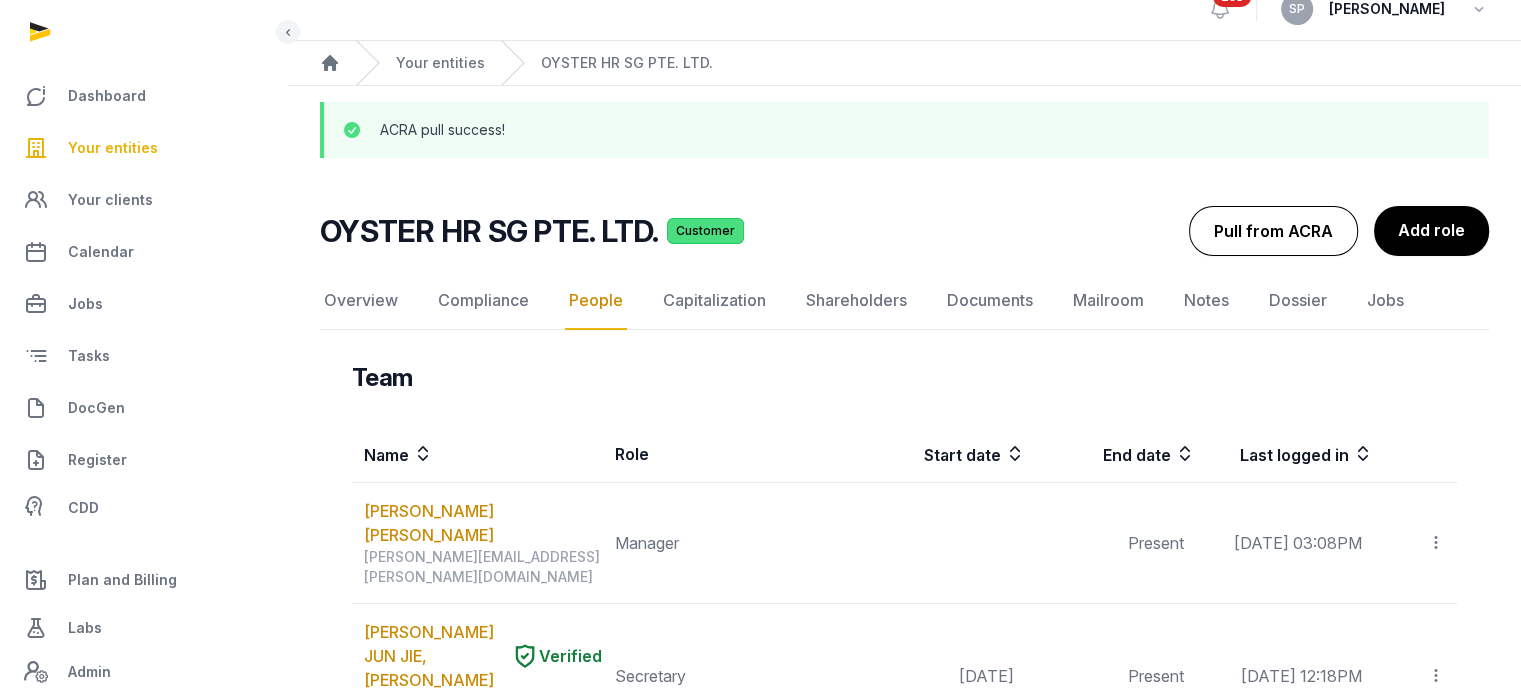 click on "Pull from ACRA" at bounding box center (1273, 231) 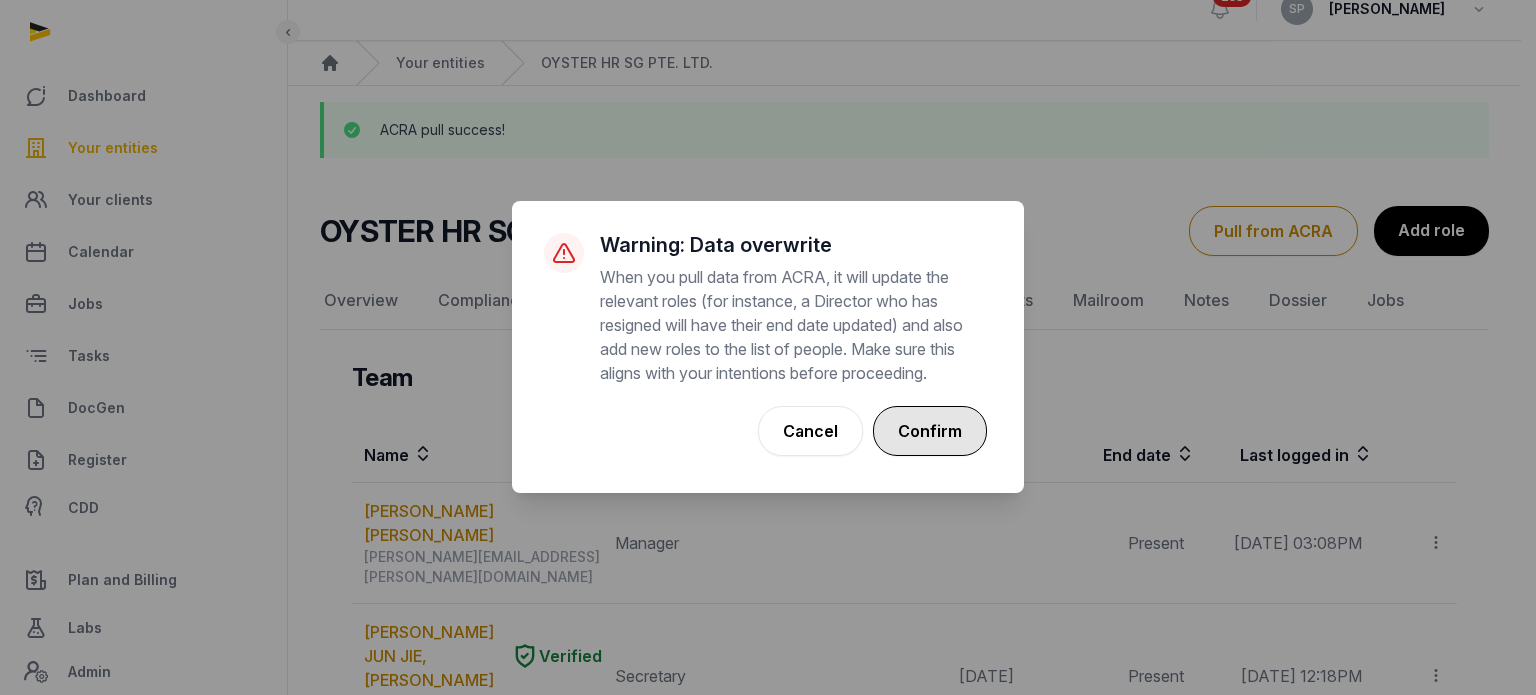 click on "Confirm" at bounding box center [930, 431] 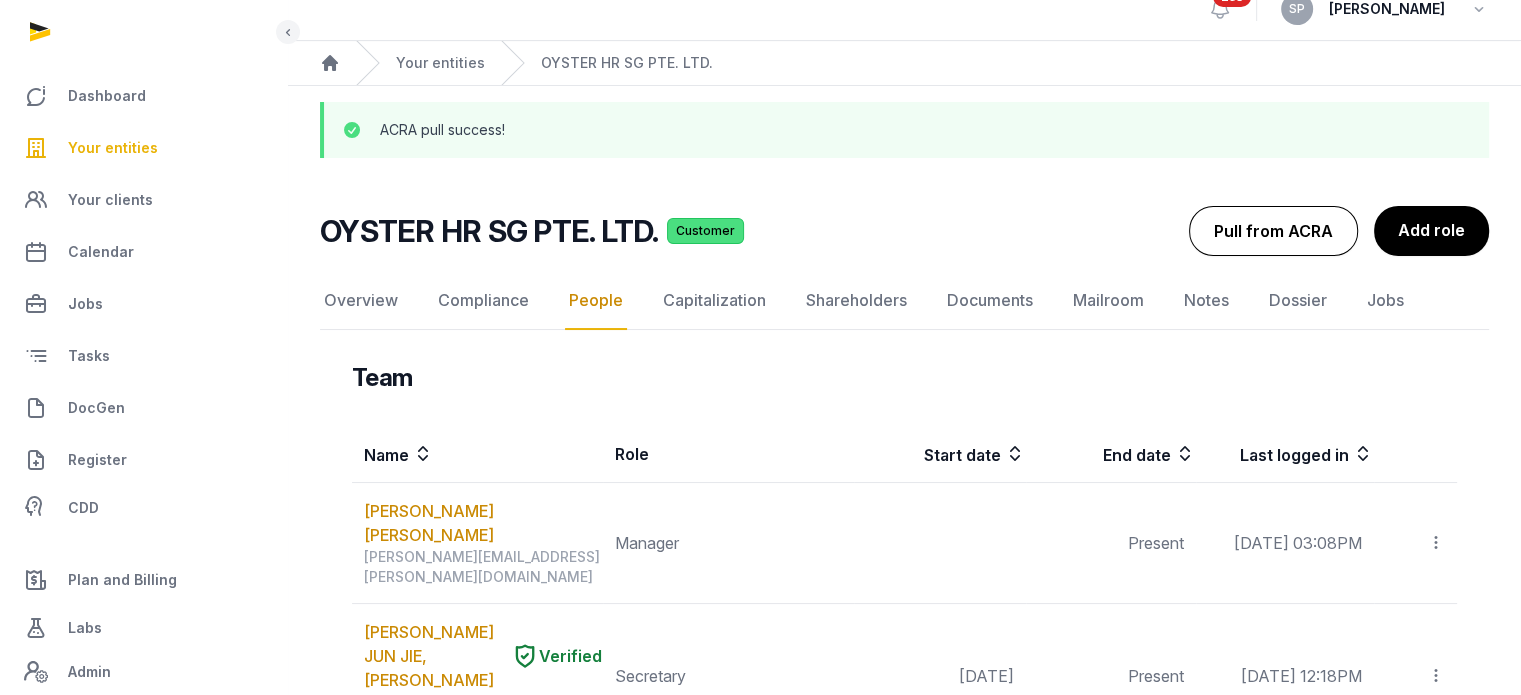 click on "Pull from ACRA" at bounding box center (1273, 231) 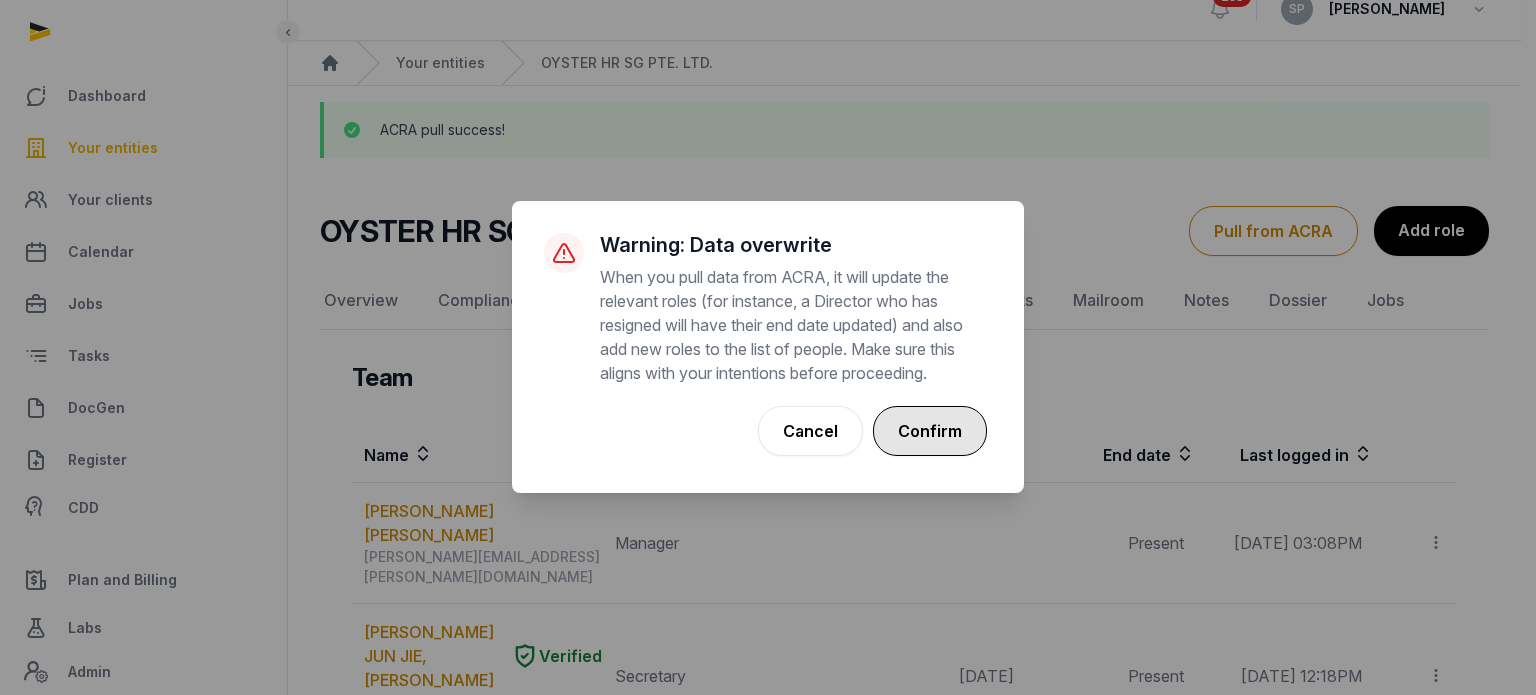 click on "Confirm" at bounding box center (930, 431) 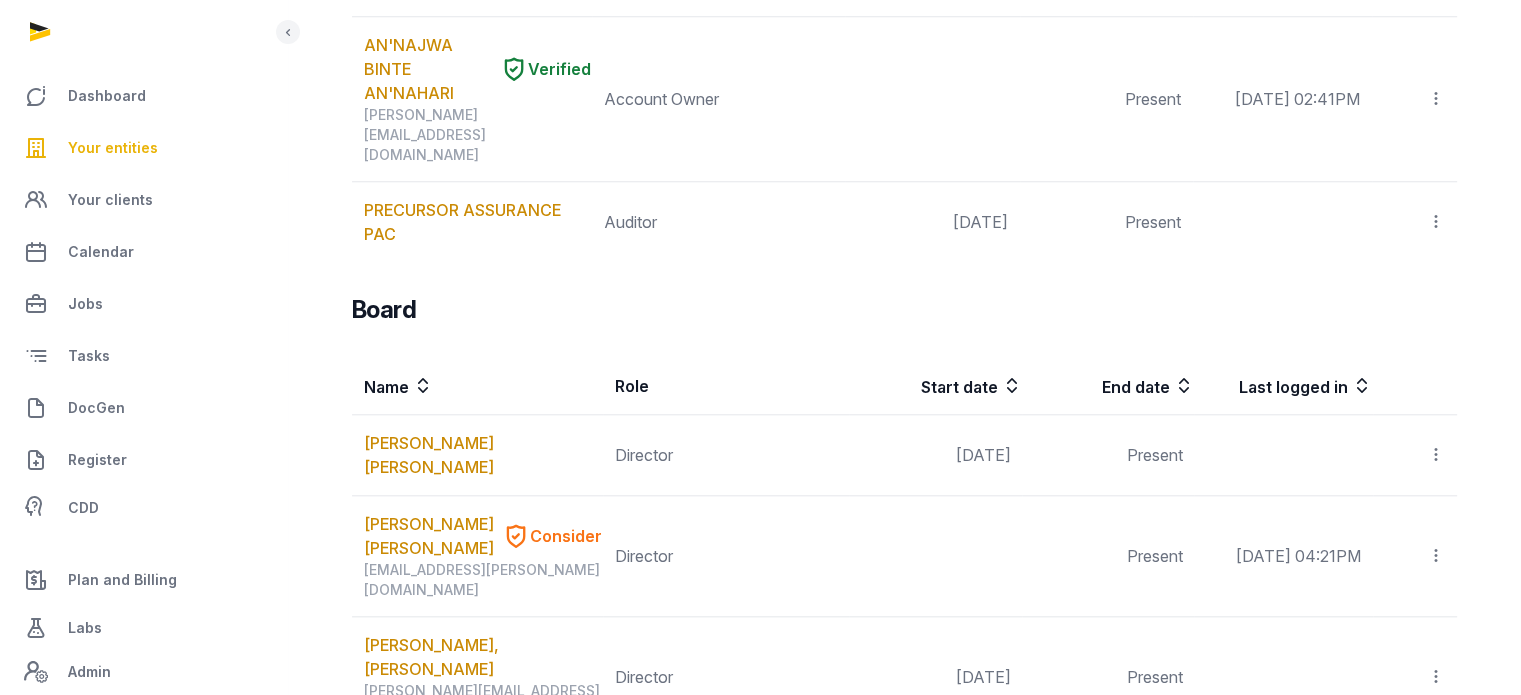 scroll, scrollTop: 2086, scrollLeft: 0, axis: vertical 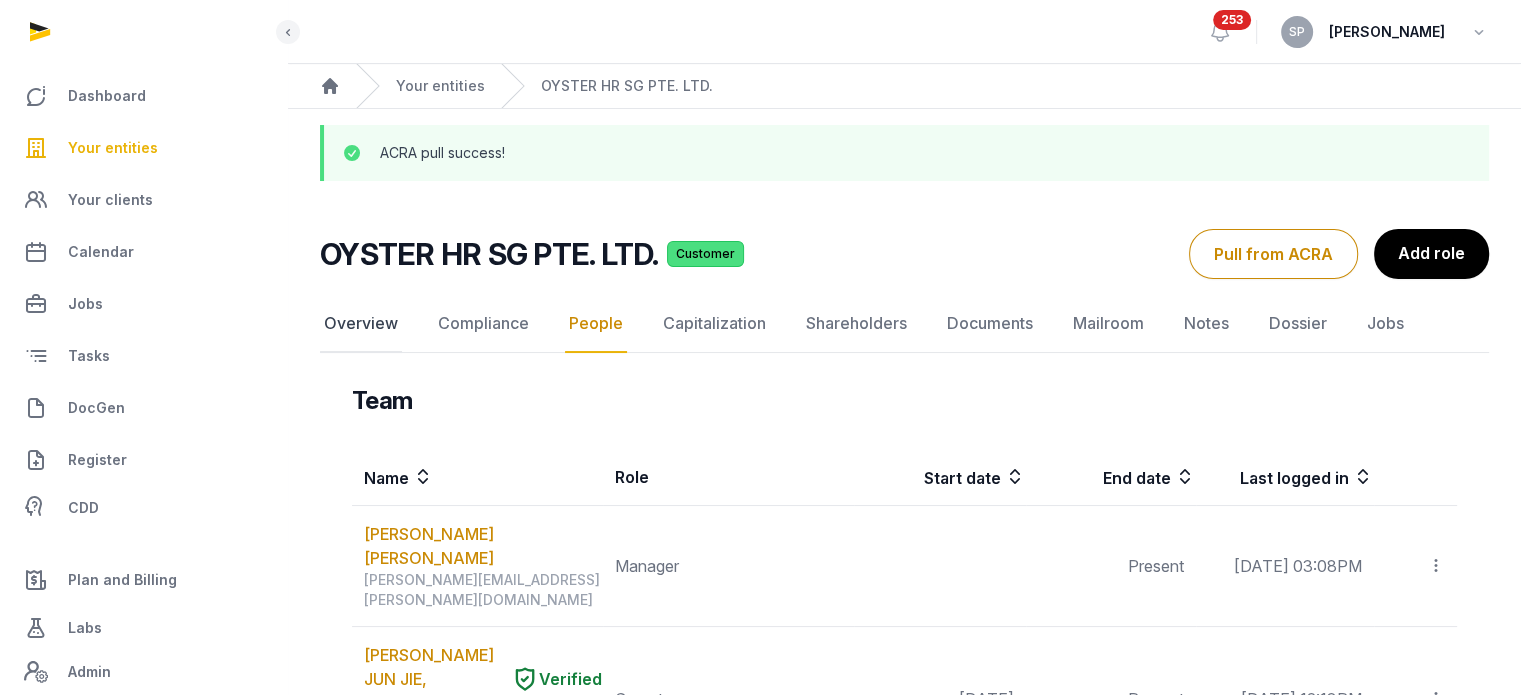 click on "Overview" 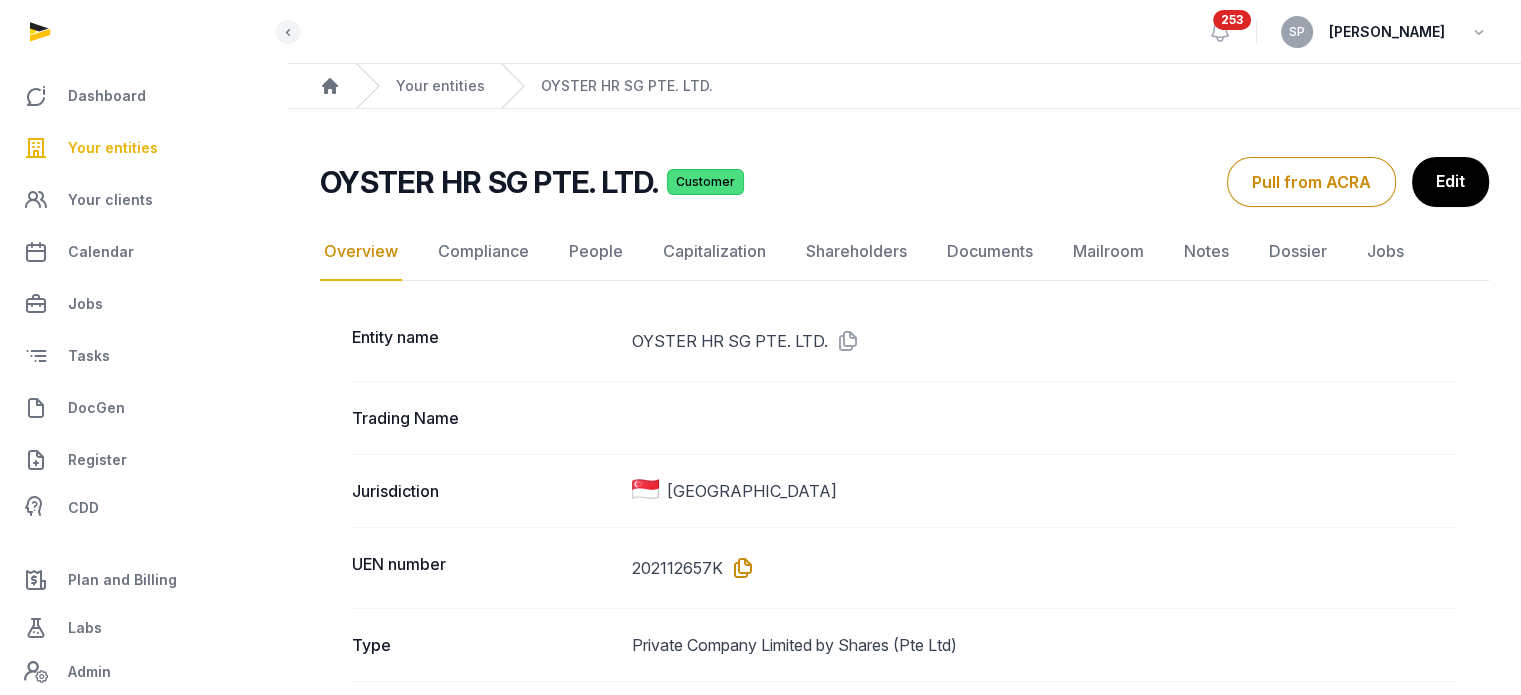click at bounding box center [739, 568] 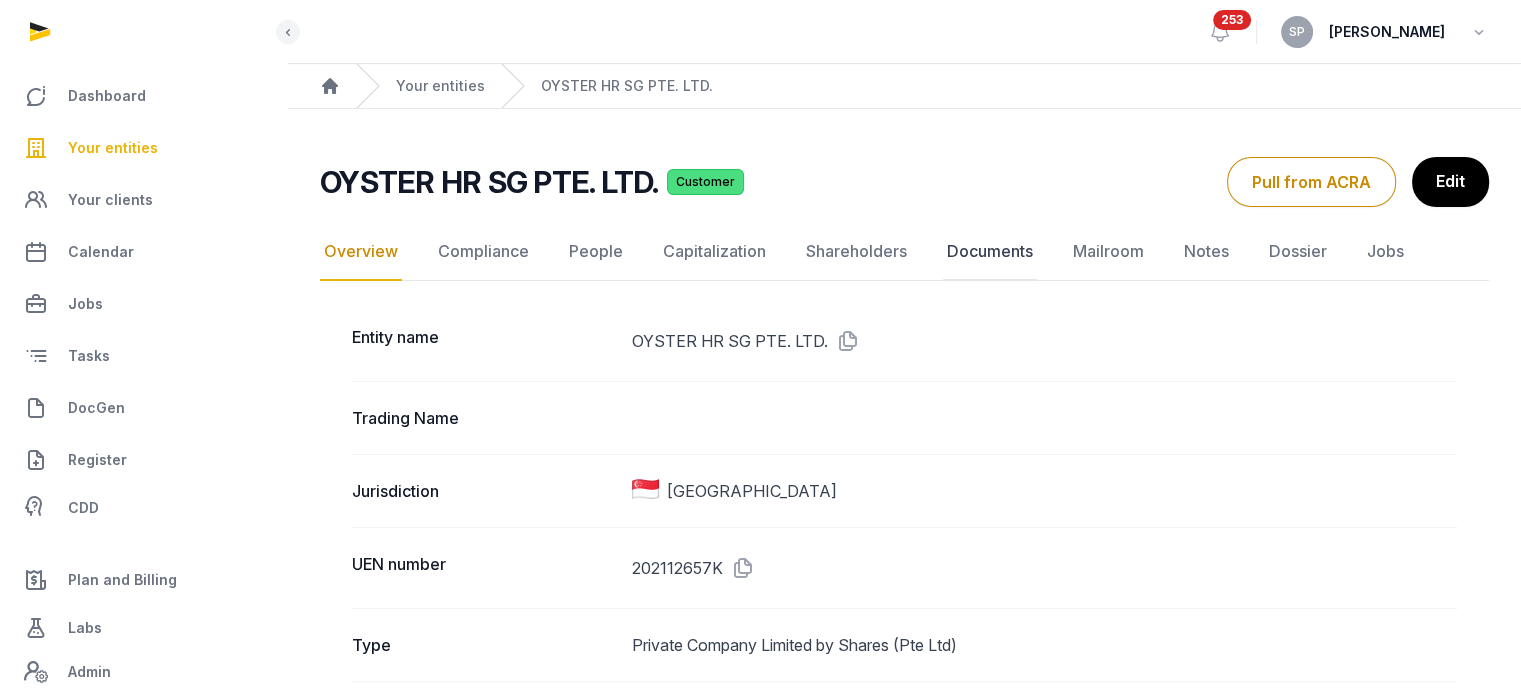 click on "Documents" 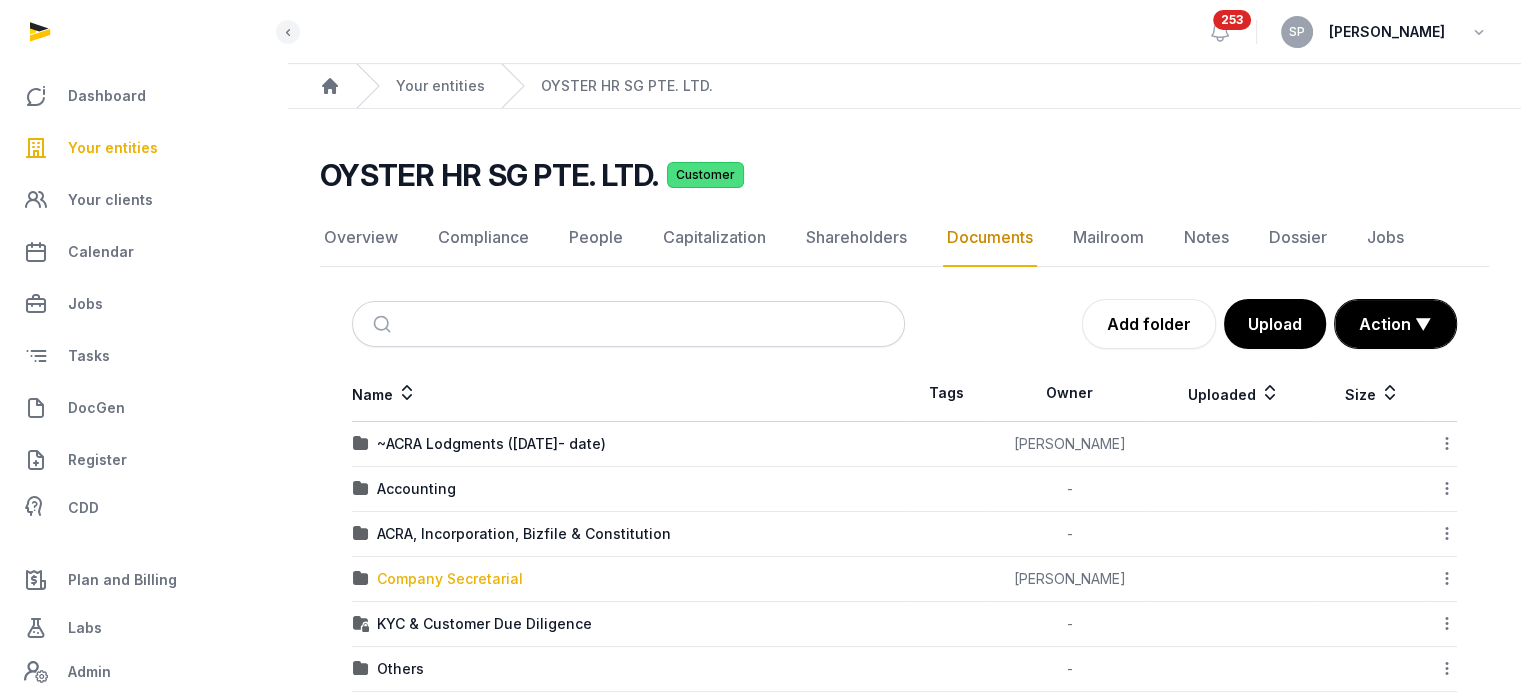 click on "Company Secretarial" at bounding box center (450, 579) 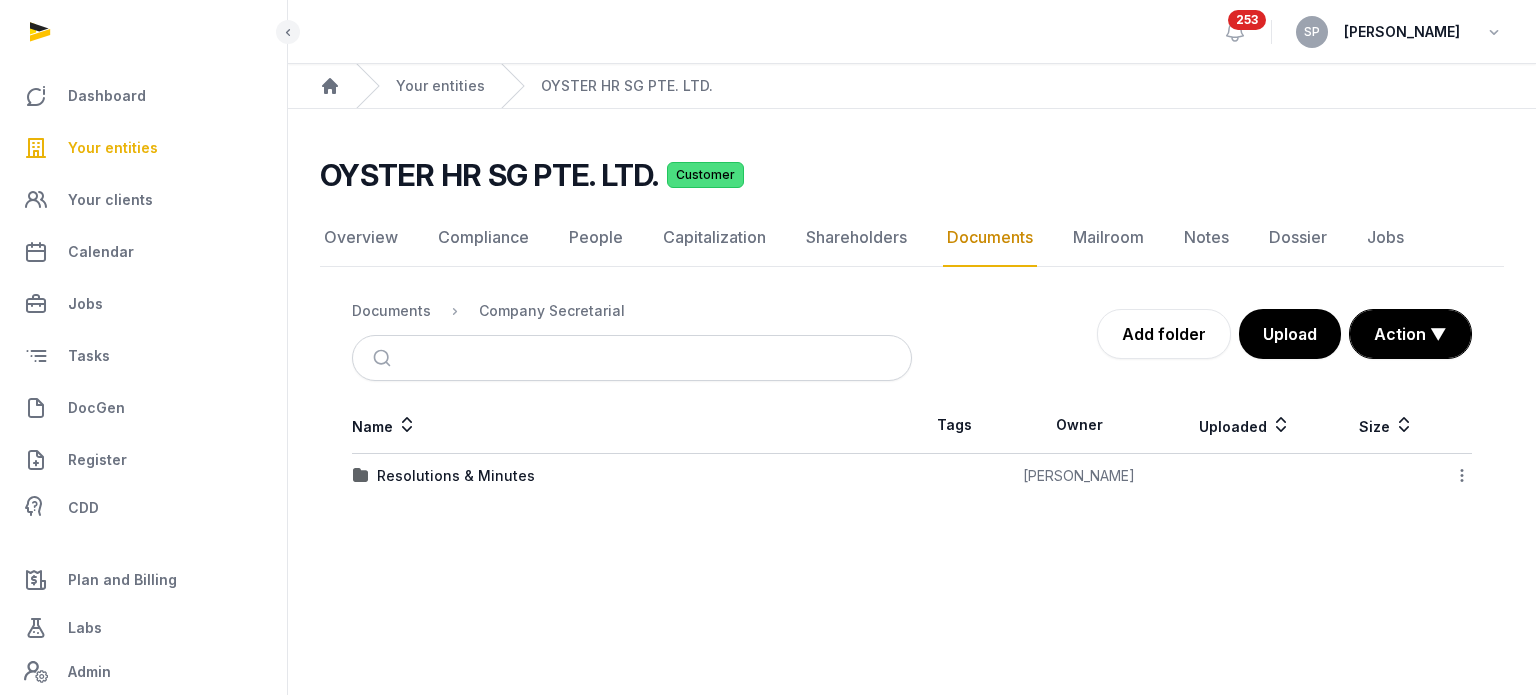 click on "Resolutions & Minutes" at bounding box center [632, 476] 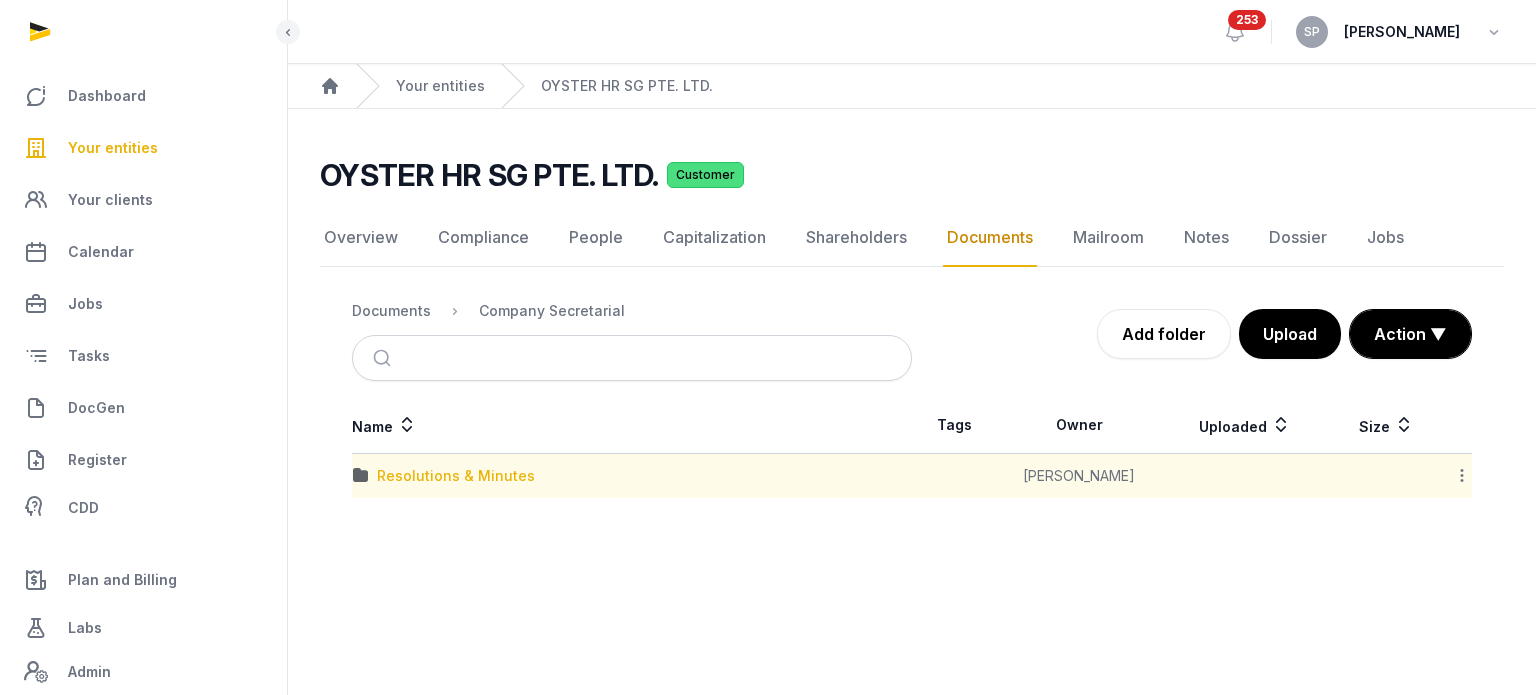 click on "Resolutions & Minutes" at bounding box center (456, 476) 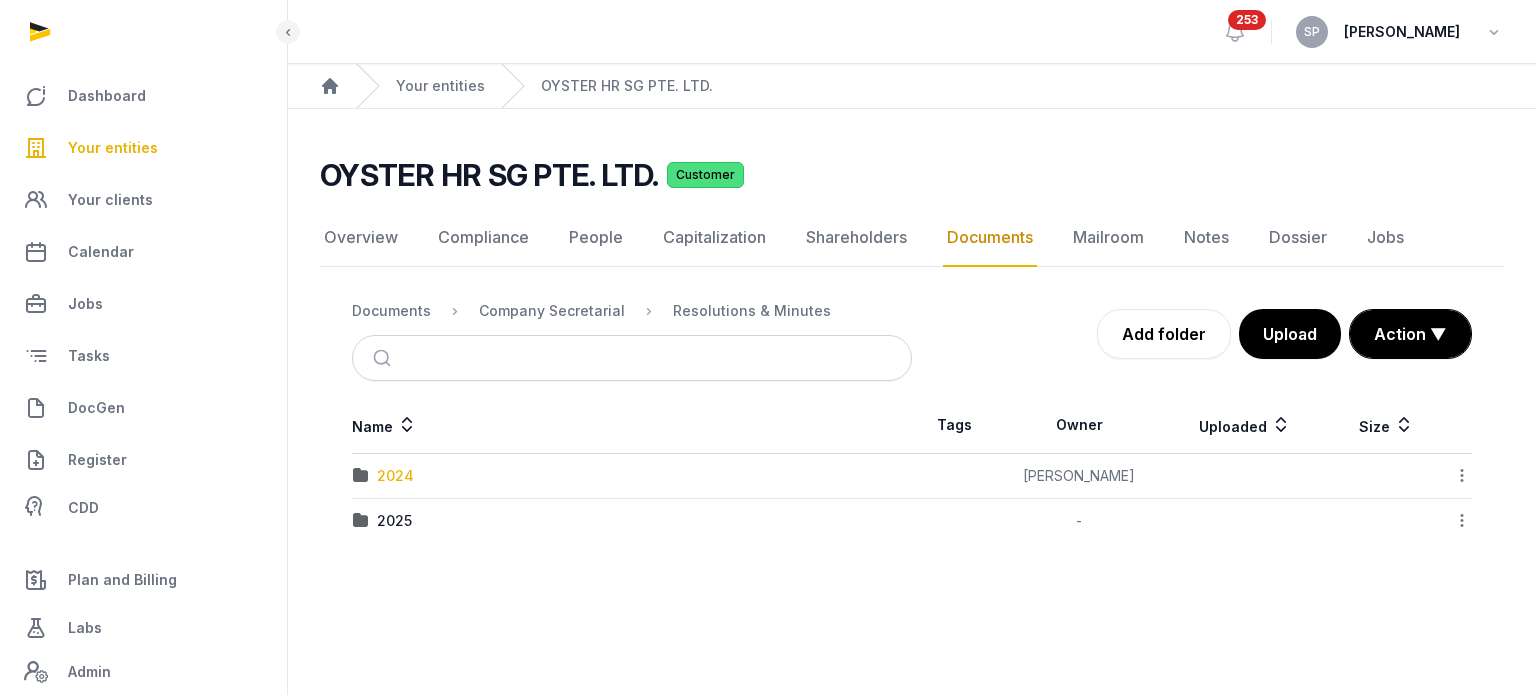 click on "2024" at bounding box center (395, 476) 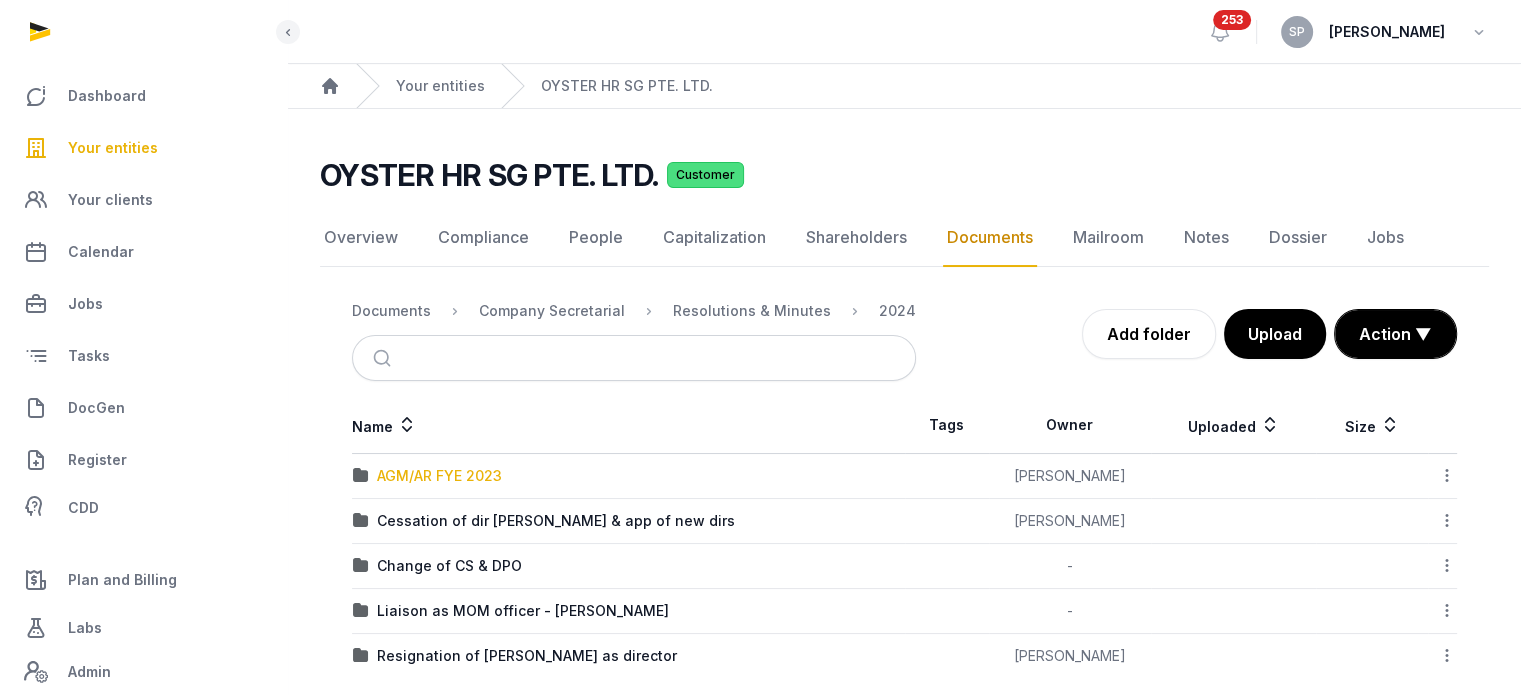 click on "AGM/AR FYE 2023" at bounding box center [439, 476] 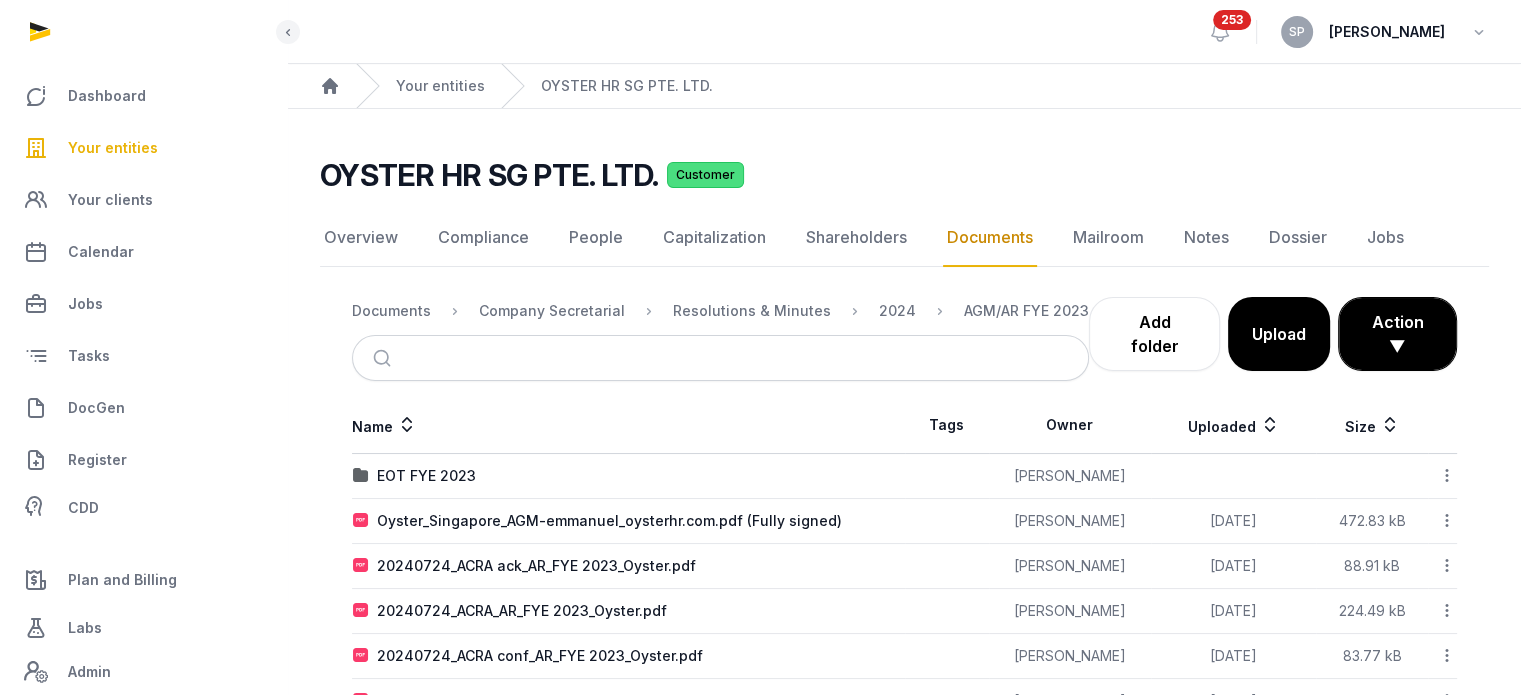 scroll, scrollTop: 65, scrollLeft: 0, axis: vertical 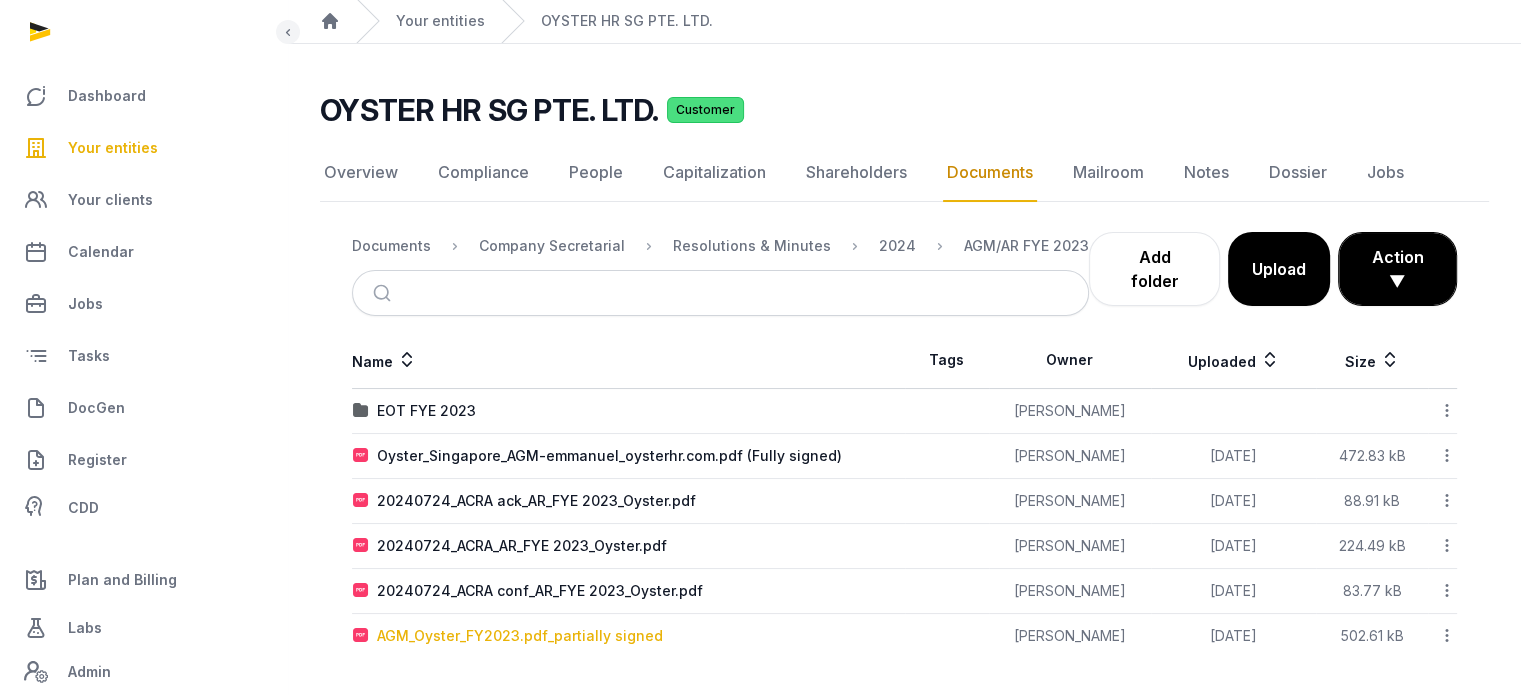 click on "AGM_Oyster_FY2023.pdf_partially signed" at bounding box center (520, 636) 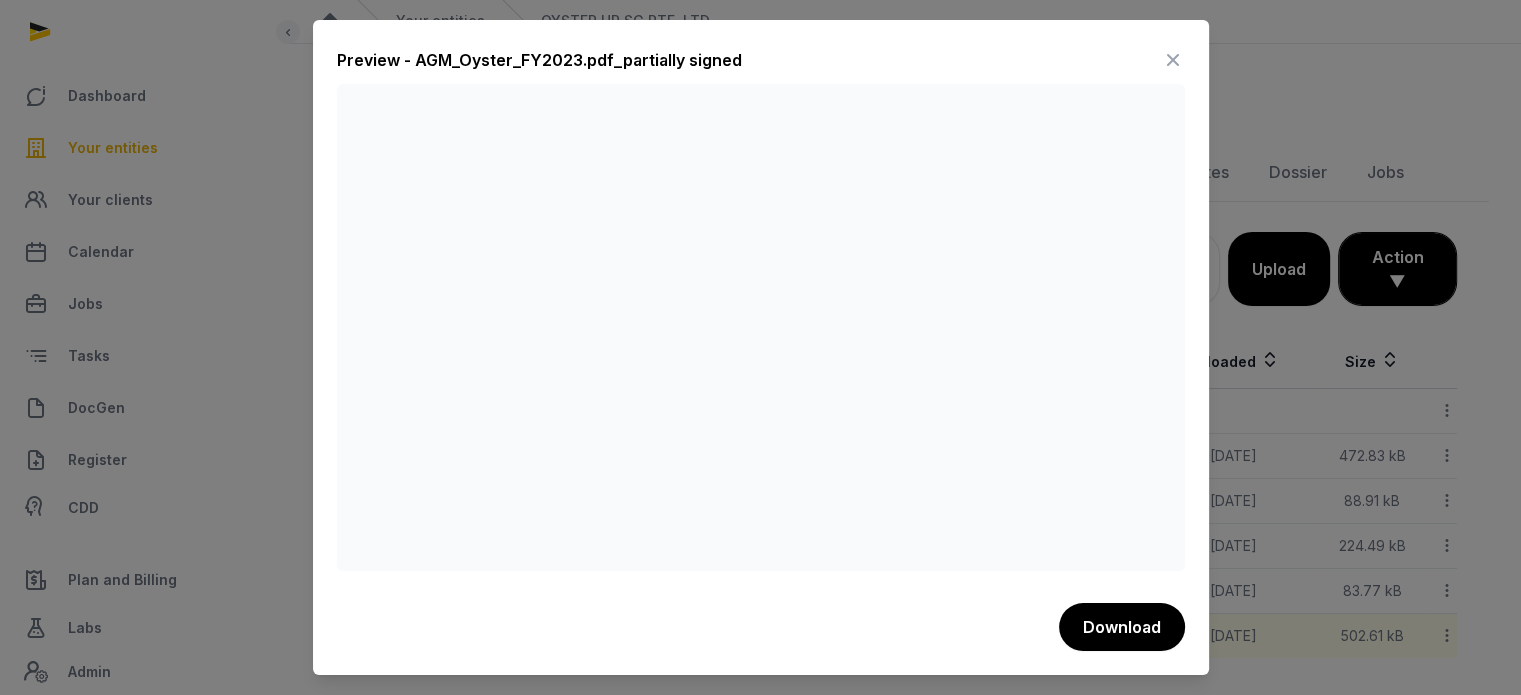 click on "Preview - AGM_Oyster_FY2023.pdf_partially signed Download" at bounding box center [761, 347] 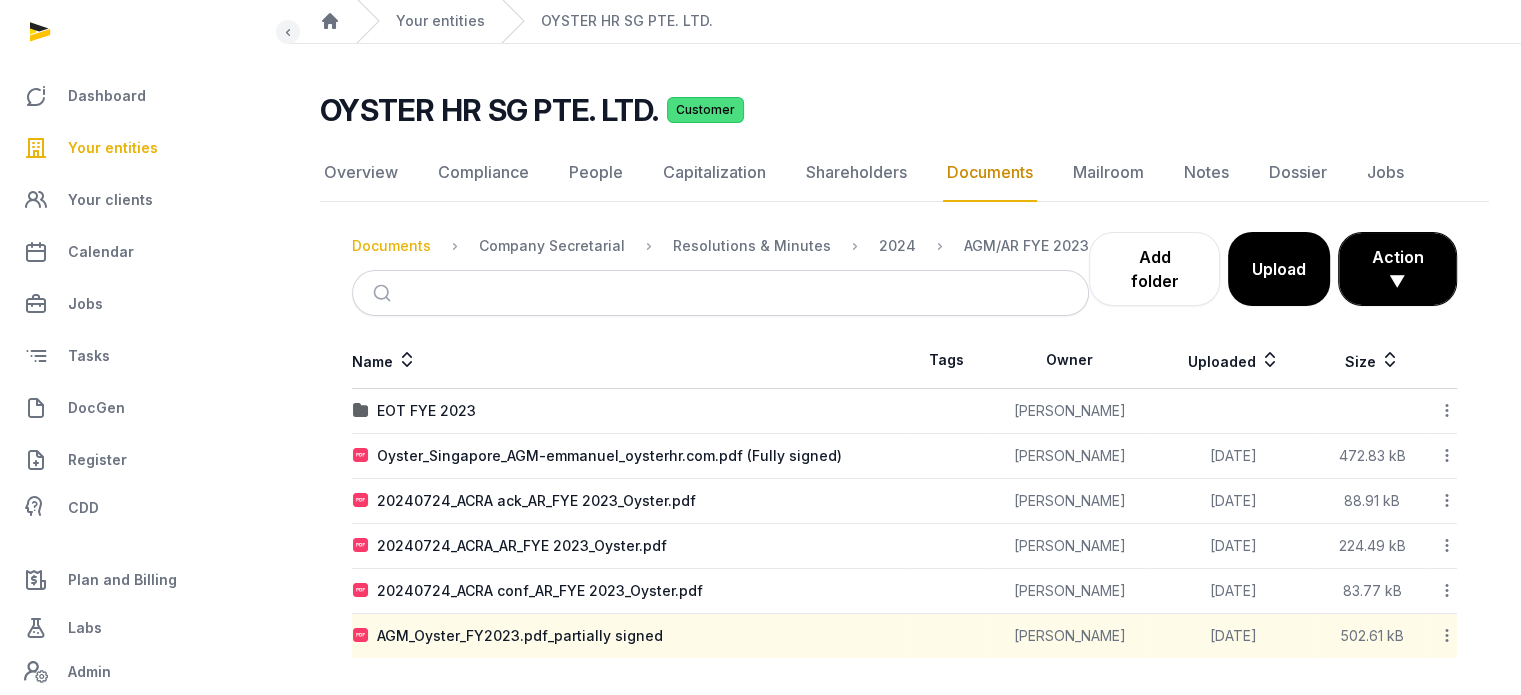 click on "Documents" at bounding box center [391, 246] 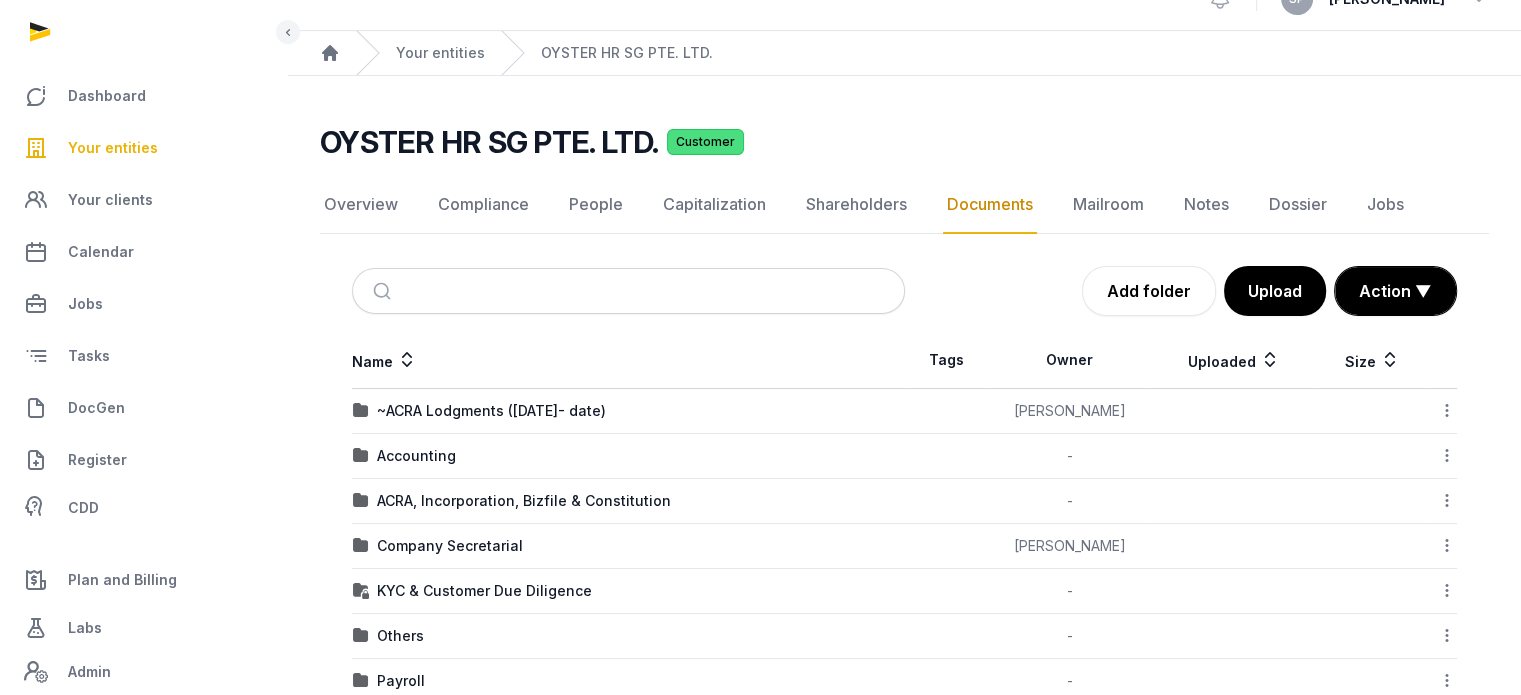 scroll, scrollTop: 65, scrollLeft: 0, axis: vertical 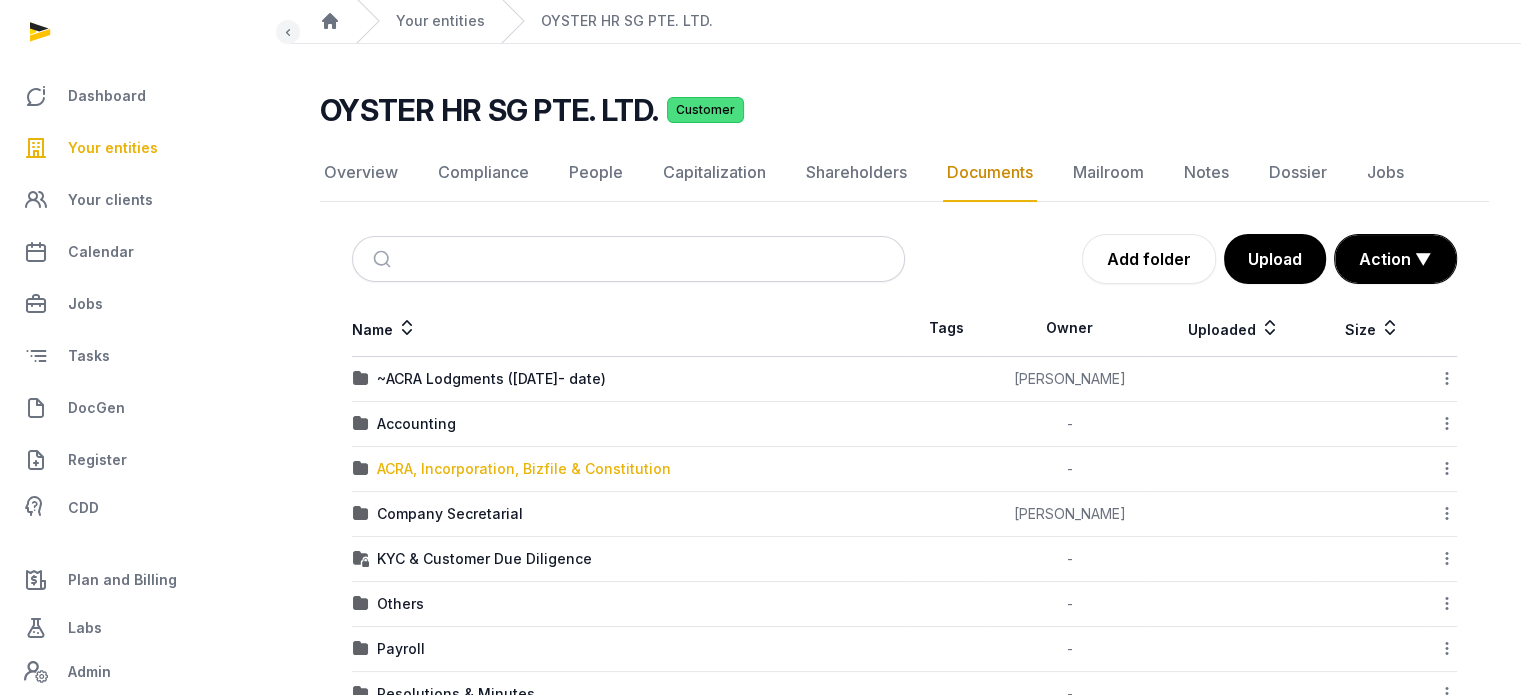 click on "ACRA, Incorporation, Bizfile & Constitution" at bounding box center [524, 469] 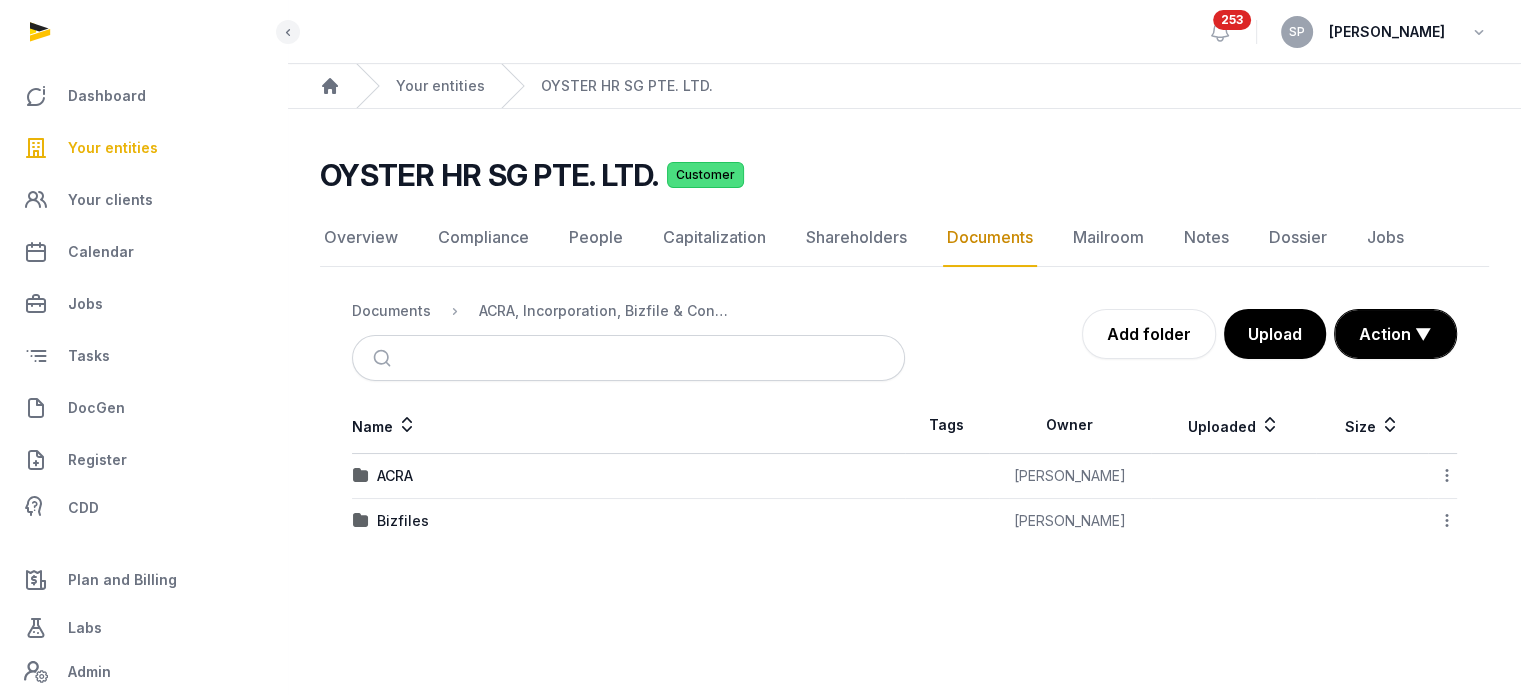 scroll, scrollTop: 0, scrollLeft: 0, axis: both 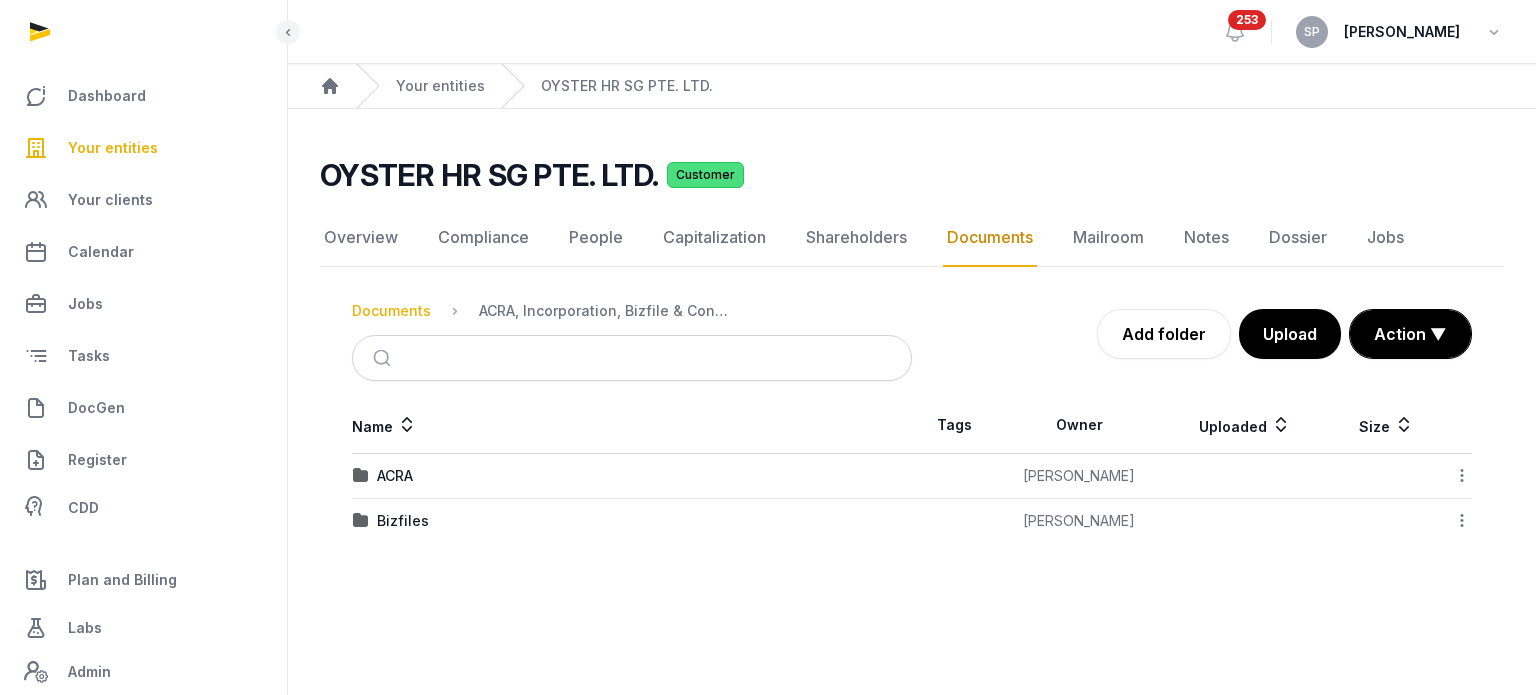 click on "Documents" at bounding box center (391, 311) 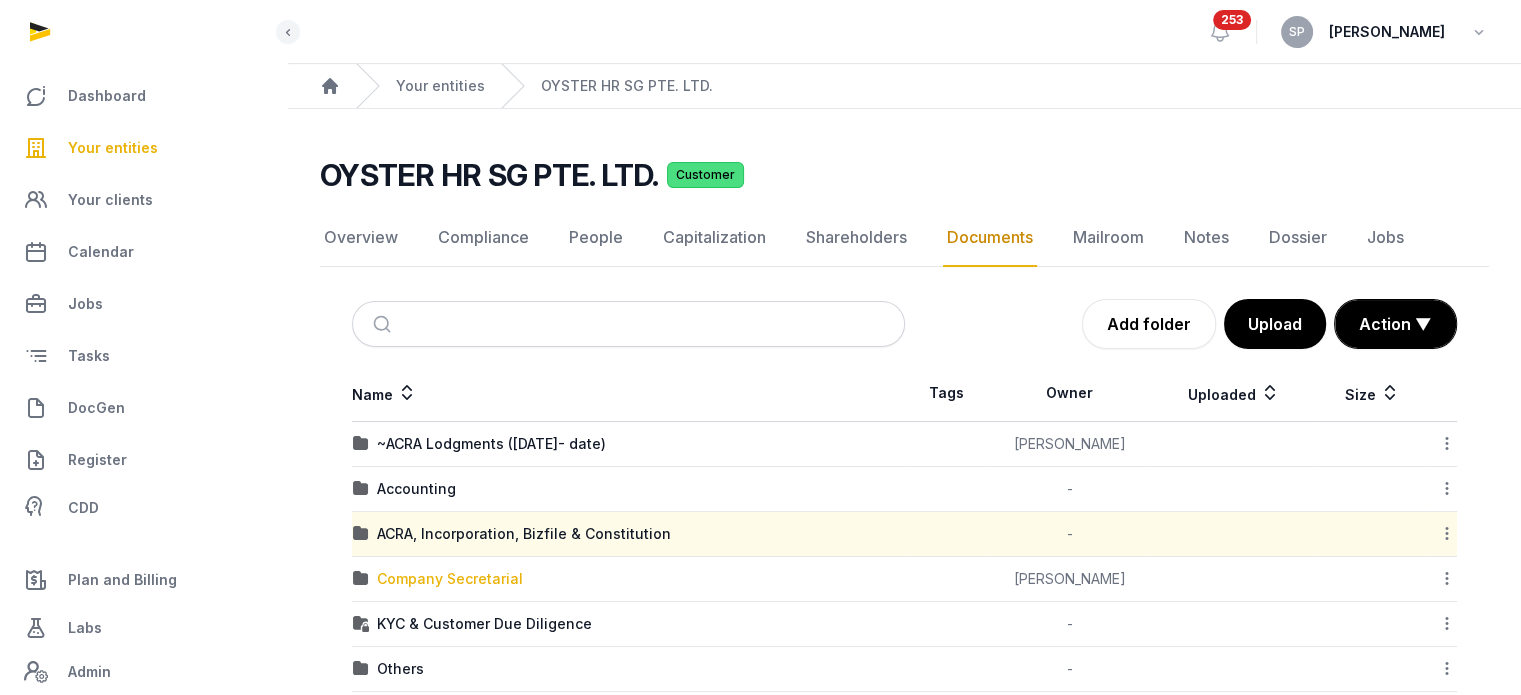 click on "Company Secretarial" at bounding box center [450, 579] 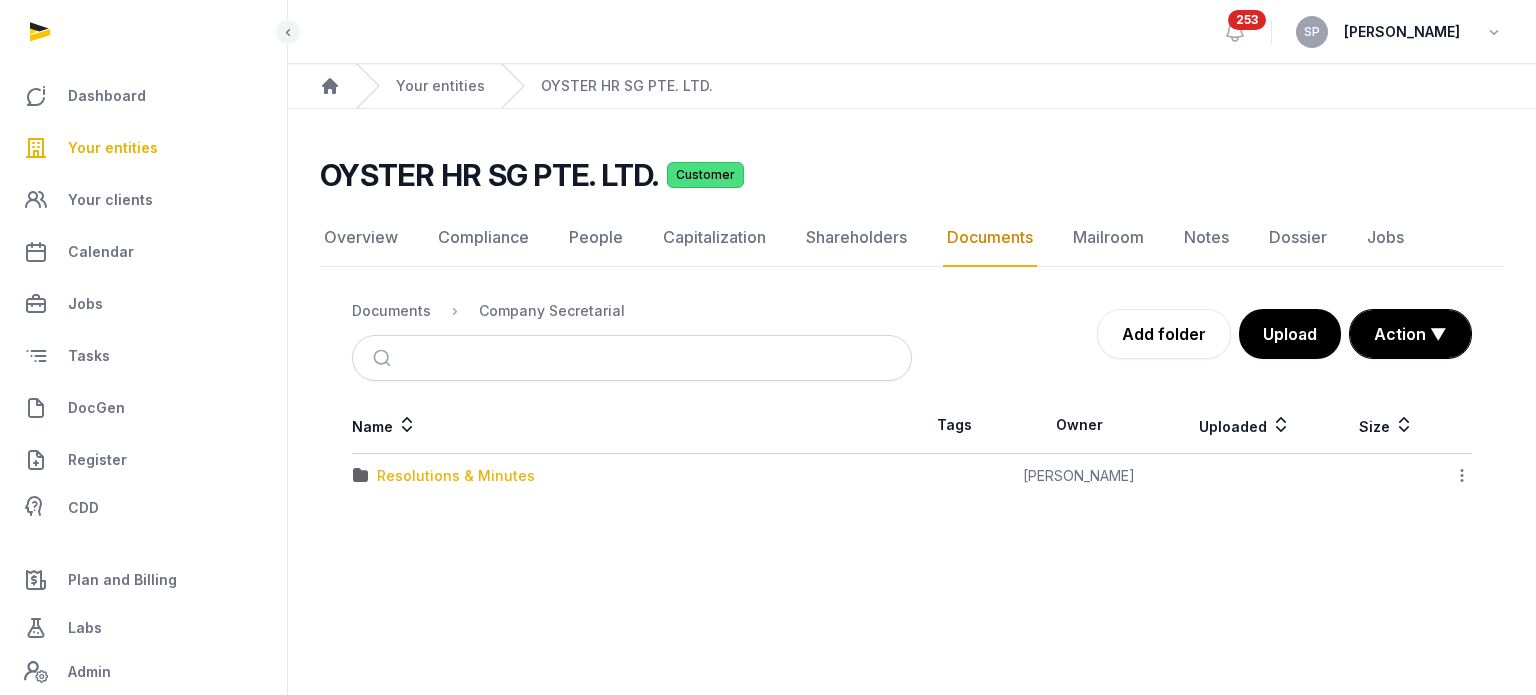 click on "Resolutions & Minutes" at bounding box center [456, 476] 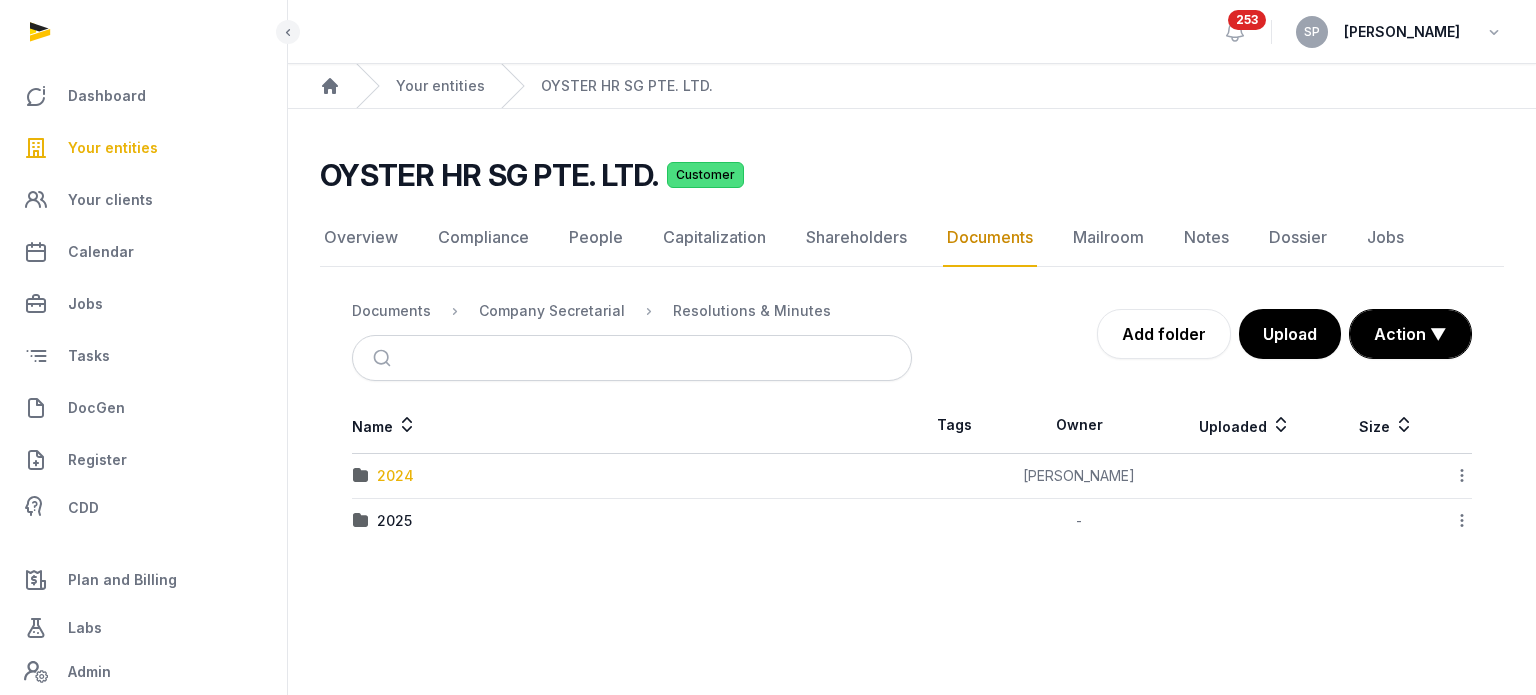 click on "2024" at bounding box center (395, 476) 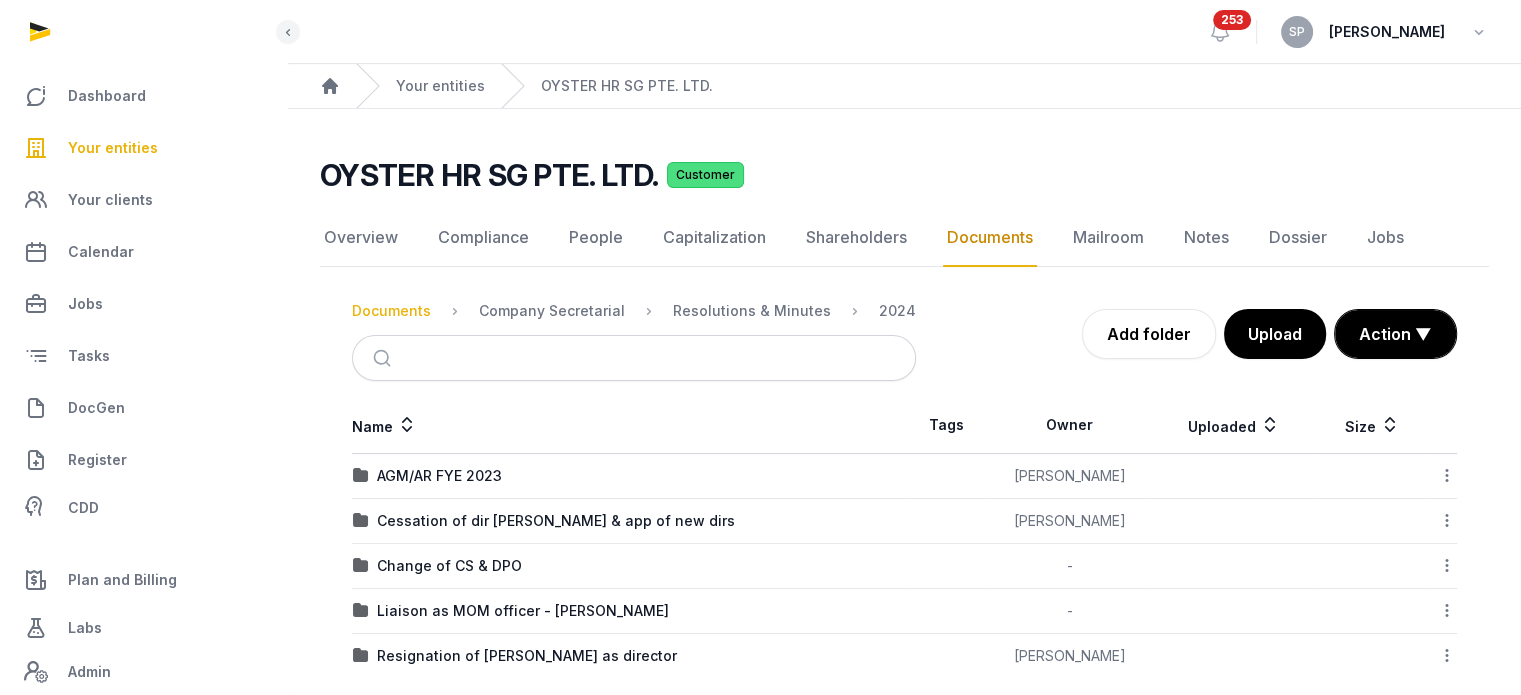 click on "Documents" at bounding box center (391, 311) 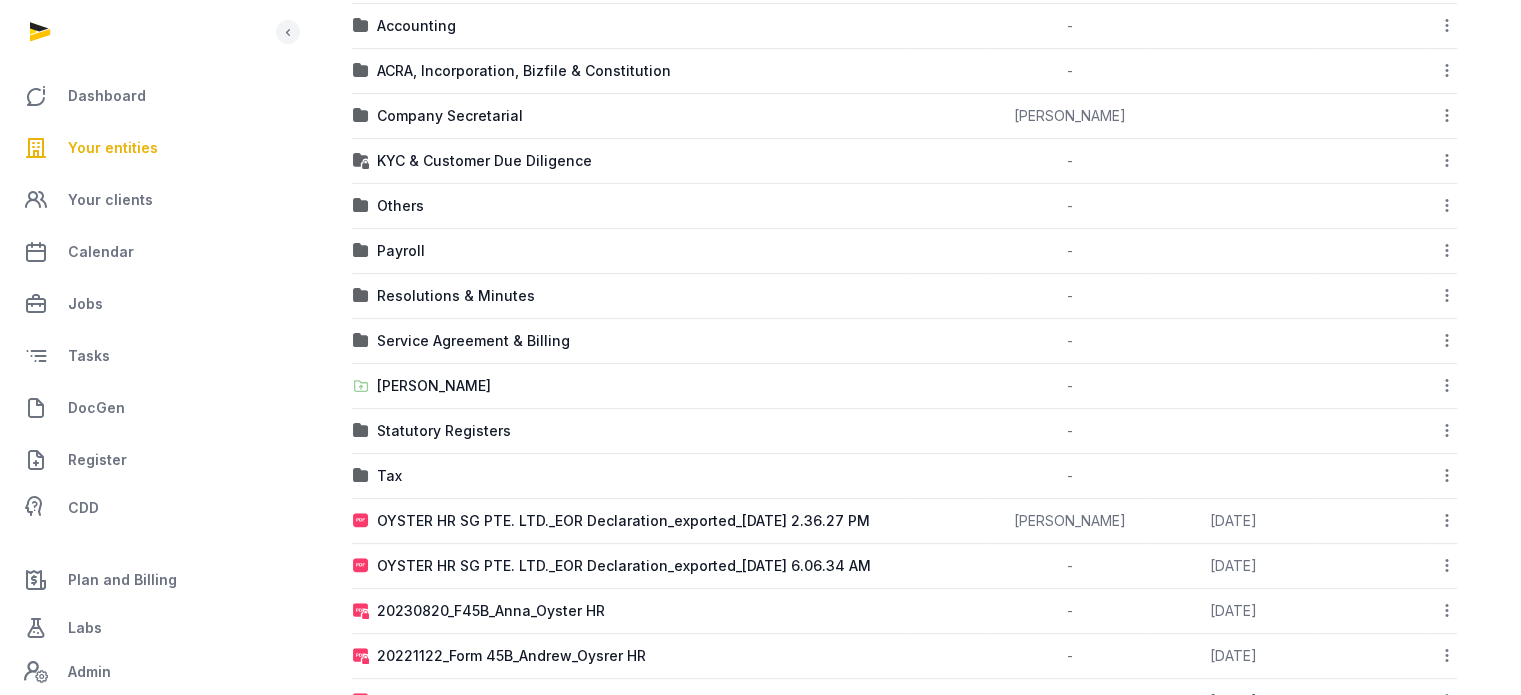 scroll, scrollTop: 368, scrollLeft: 0, axis: vertical 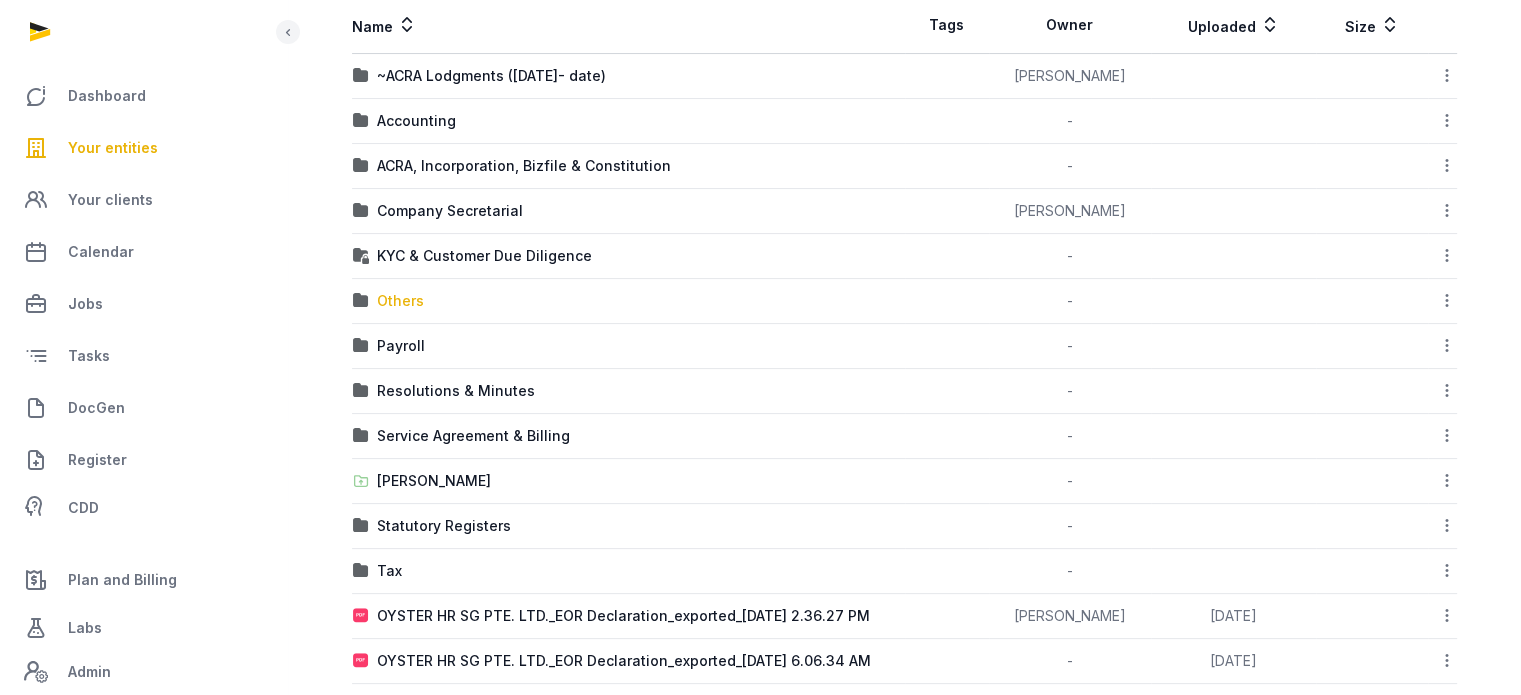 click on "Others" at bounding box center [400, 301] 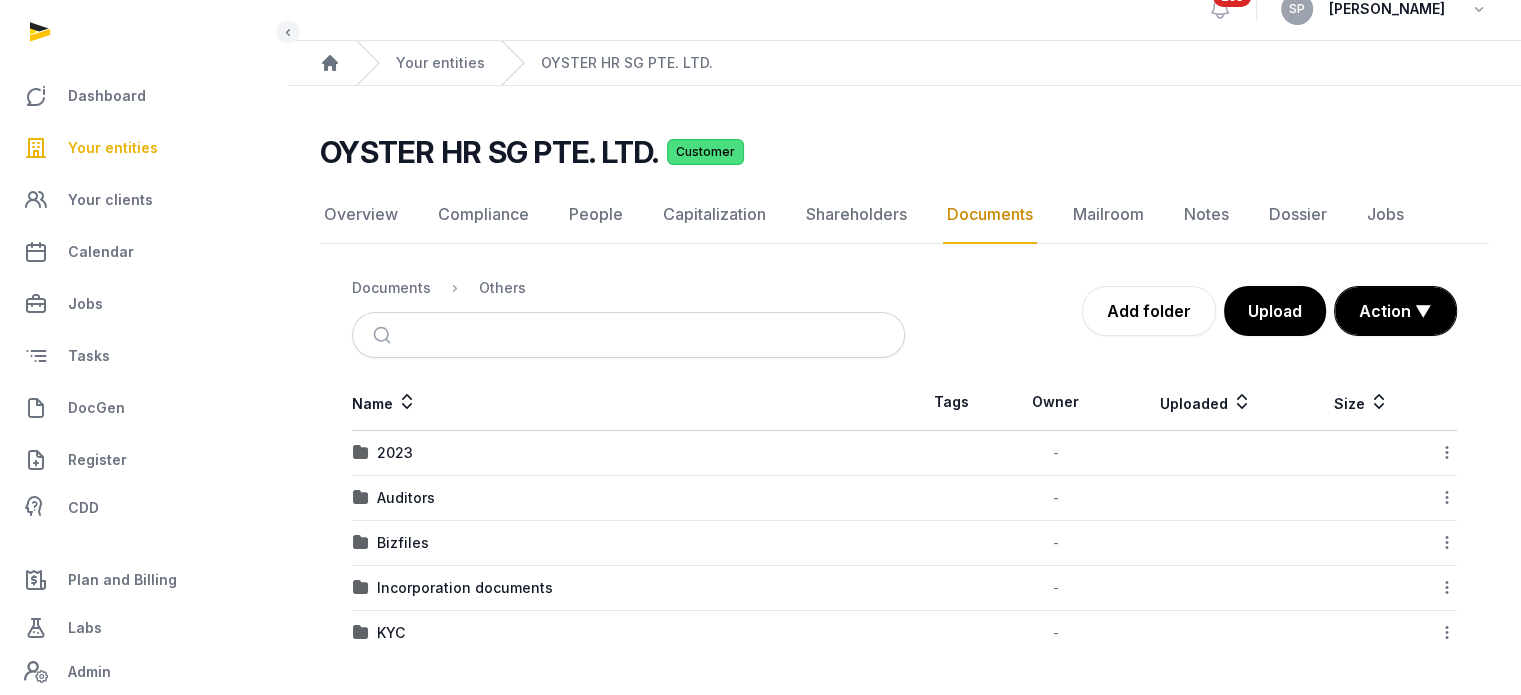scroll, scrollTop: 20, scrollLeft: 0, axis: vertical 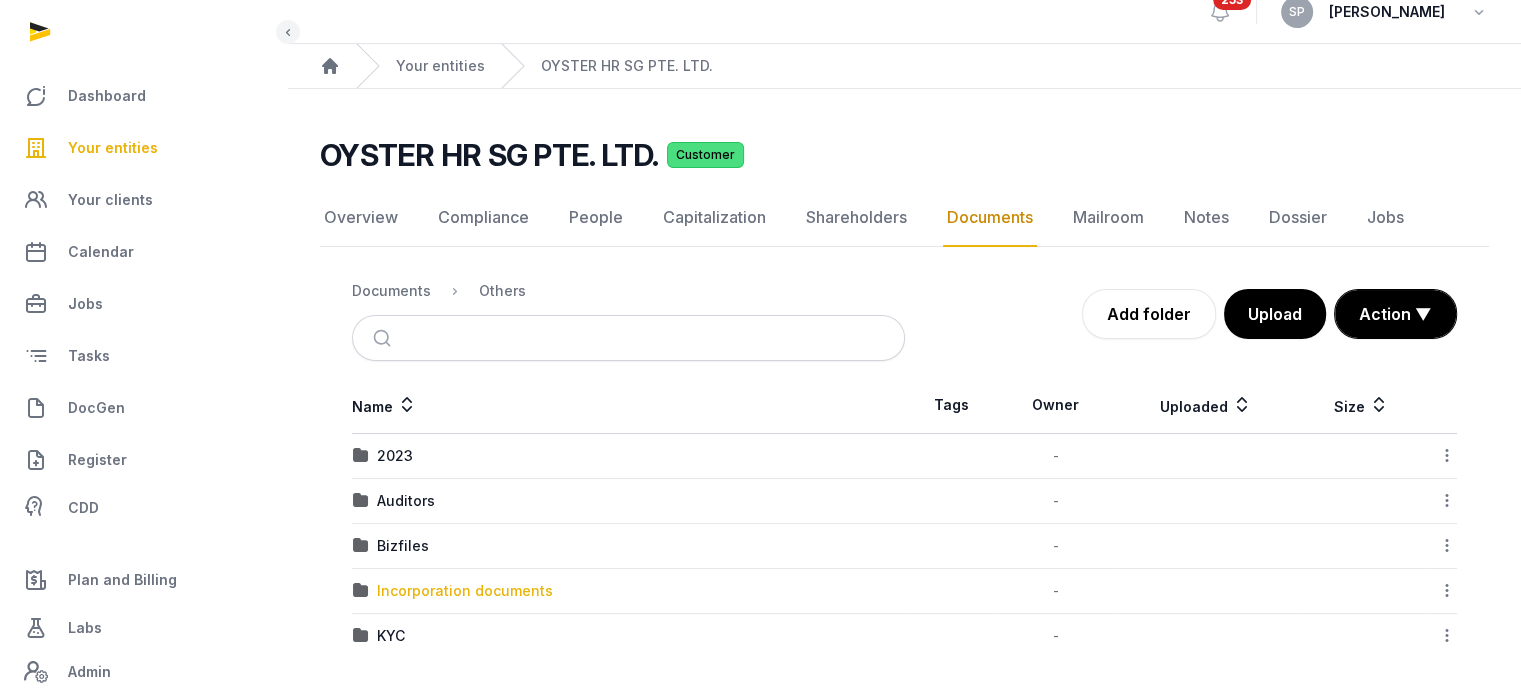 click on "Incorporation documents" at bounding box center (465, 591) 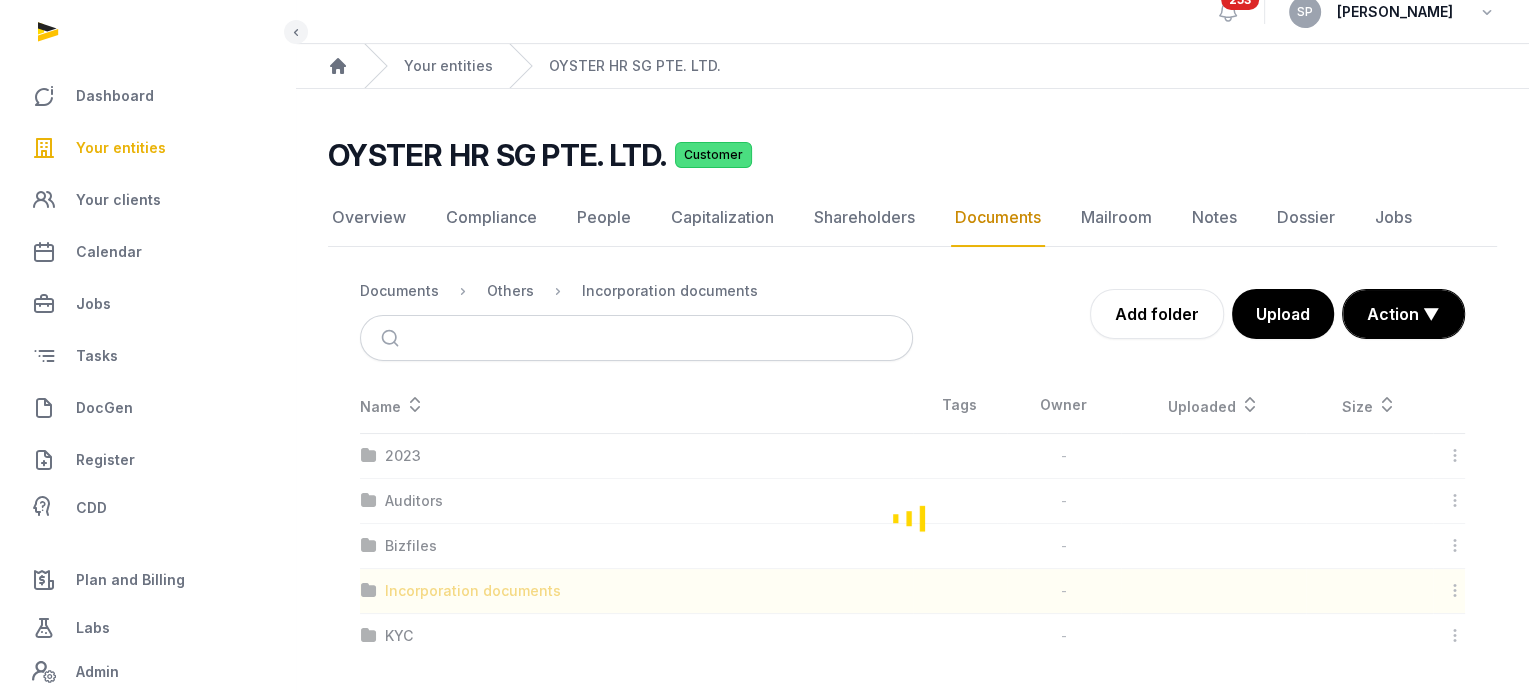 scroll, scrollTop: 0, scrollLeft: 0, axis: both 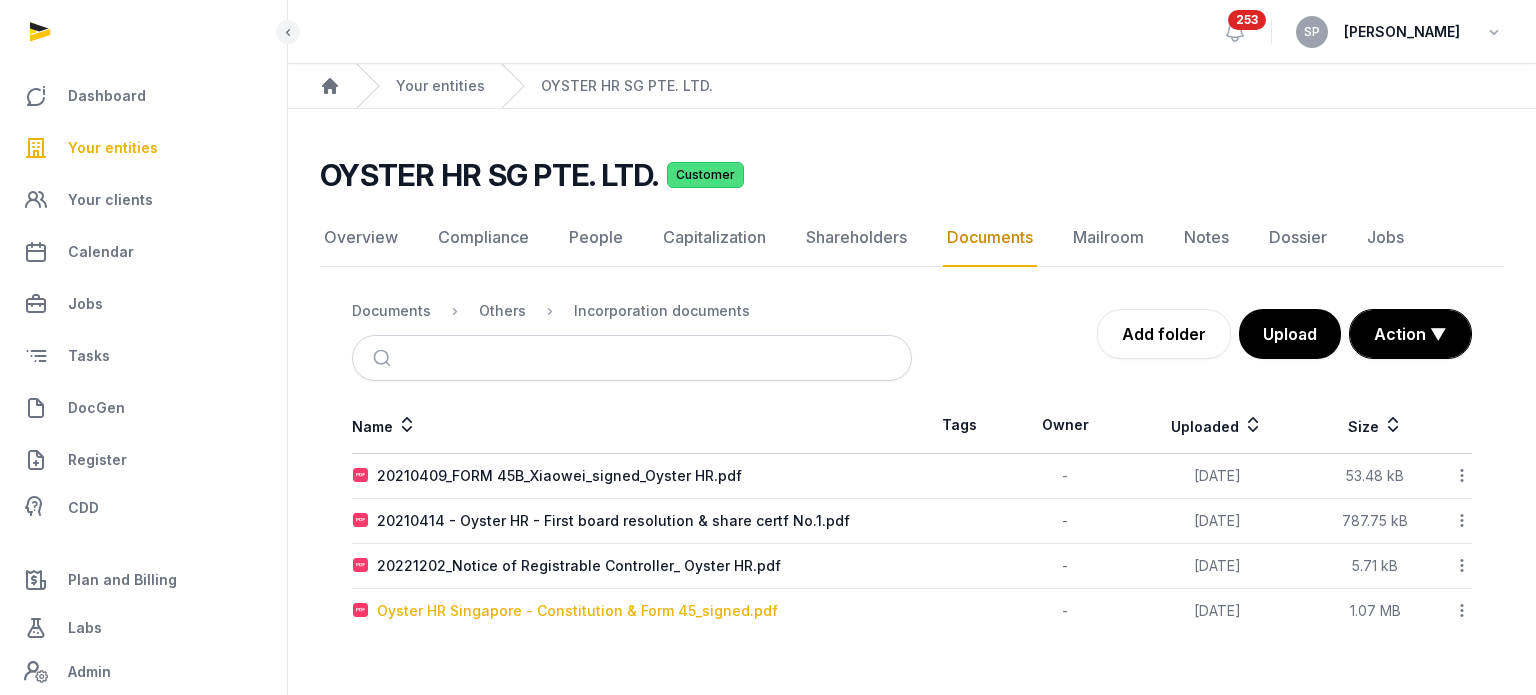 click on "Oyster HR Singapore - Constitution & Form 45_signed.pdf" at bounding box center (577, 611) 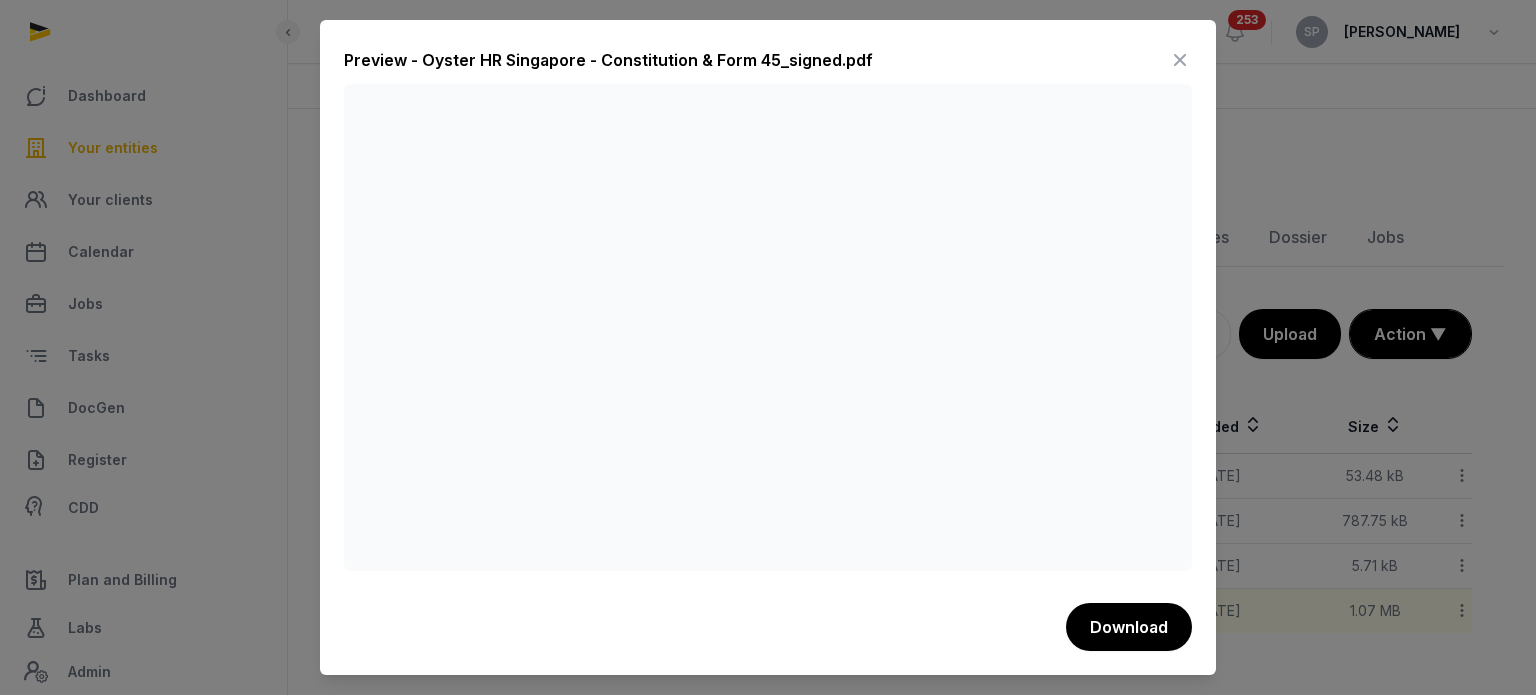 click at bounding box center [1180, 60] 